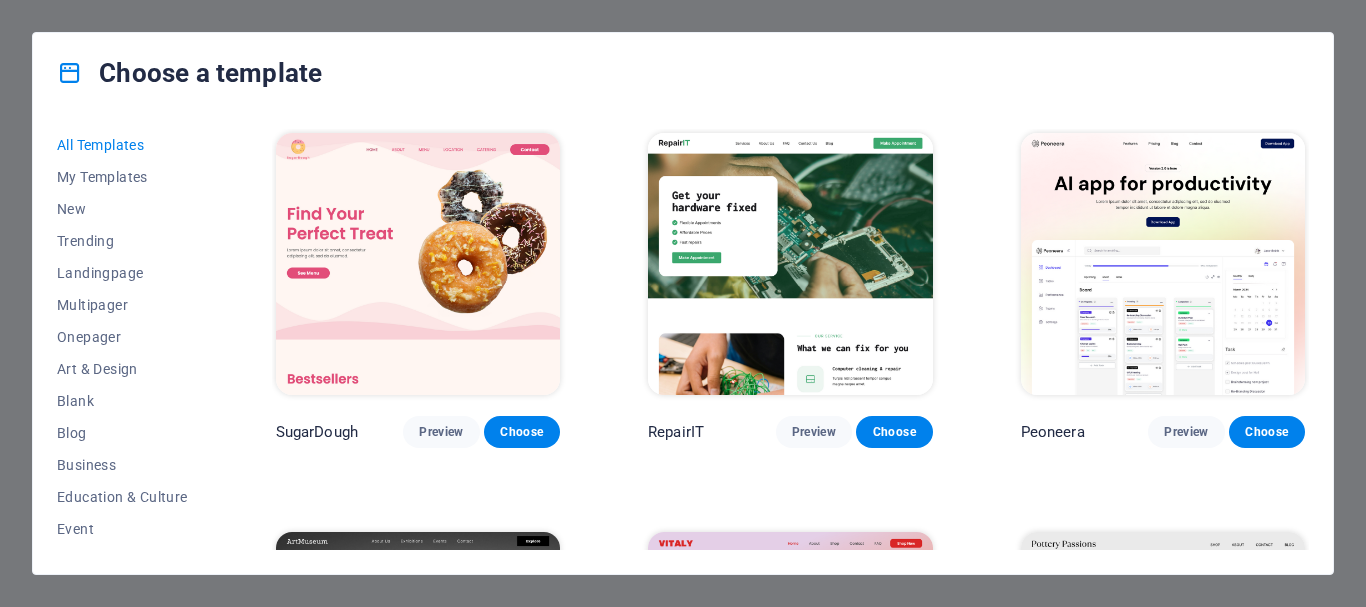 scroll, scrollTop: 0, scrollLeft: 0, axis: both 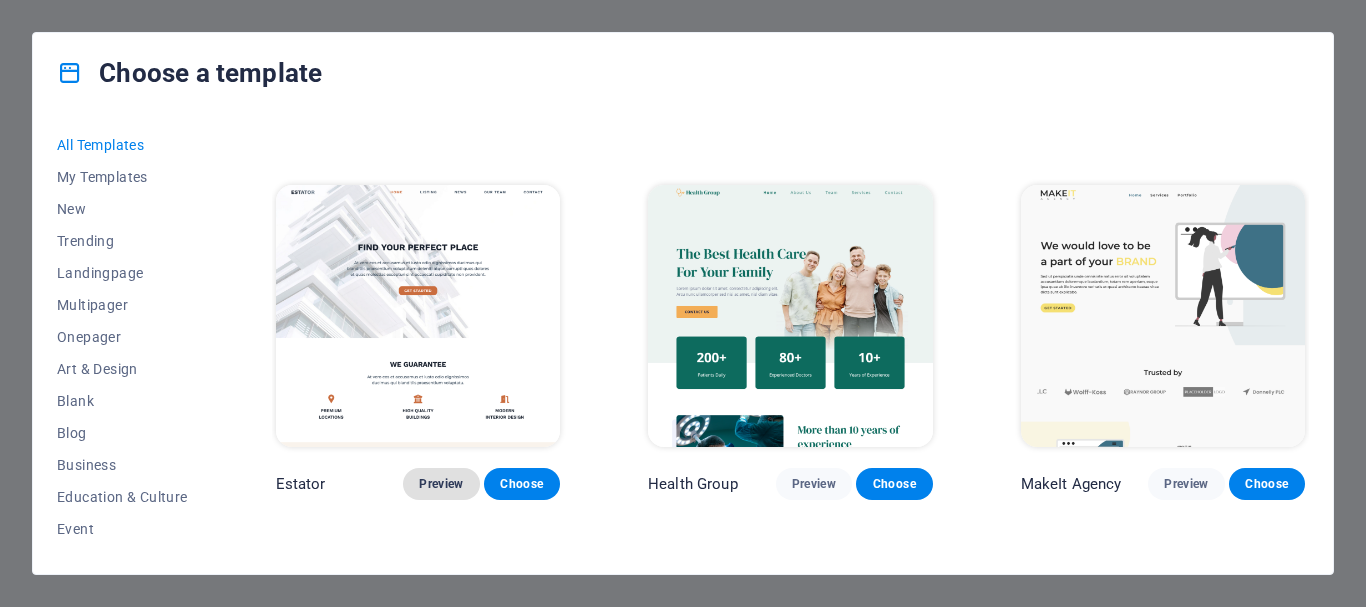 click on "Preview" at bounding box center [441, 484] 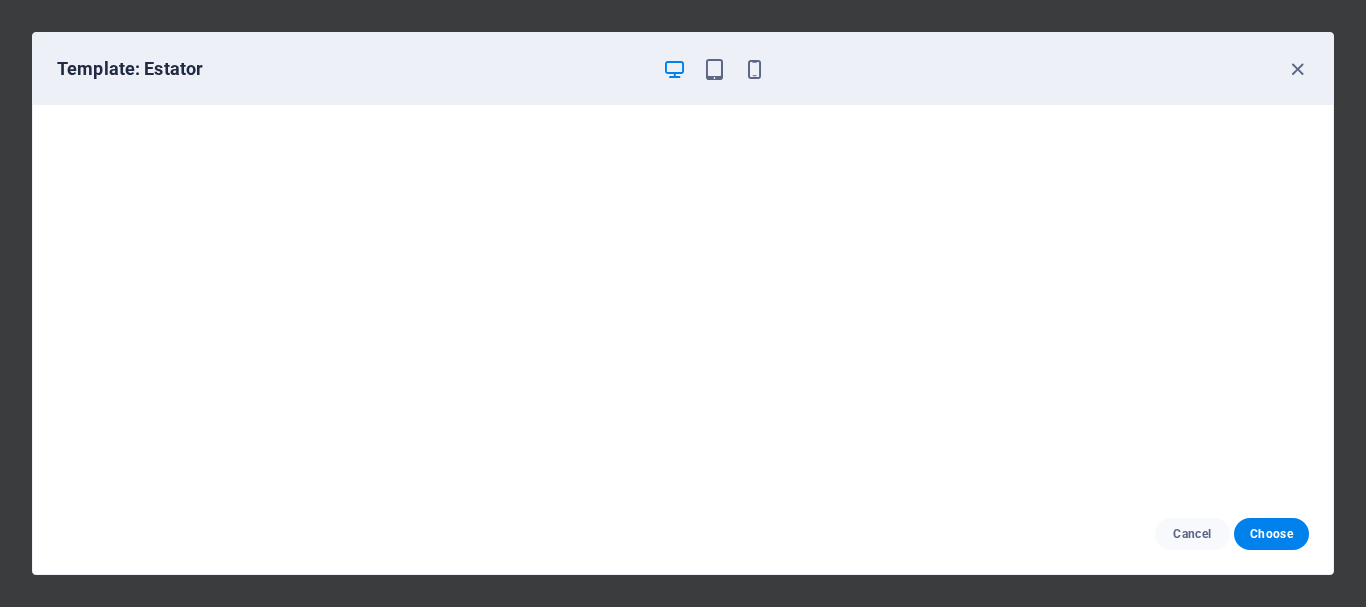 scroll, scrollTop: 5, scrollLeft: 0, axis: vertical 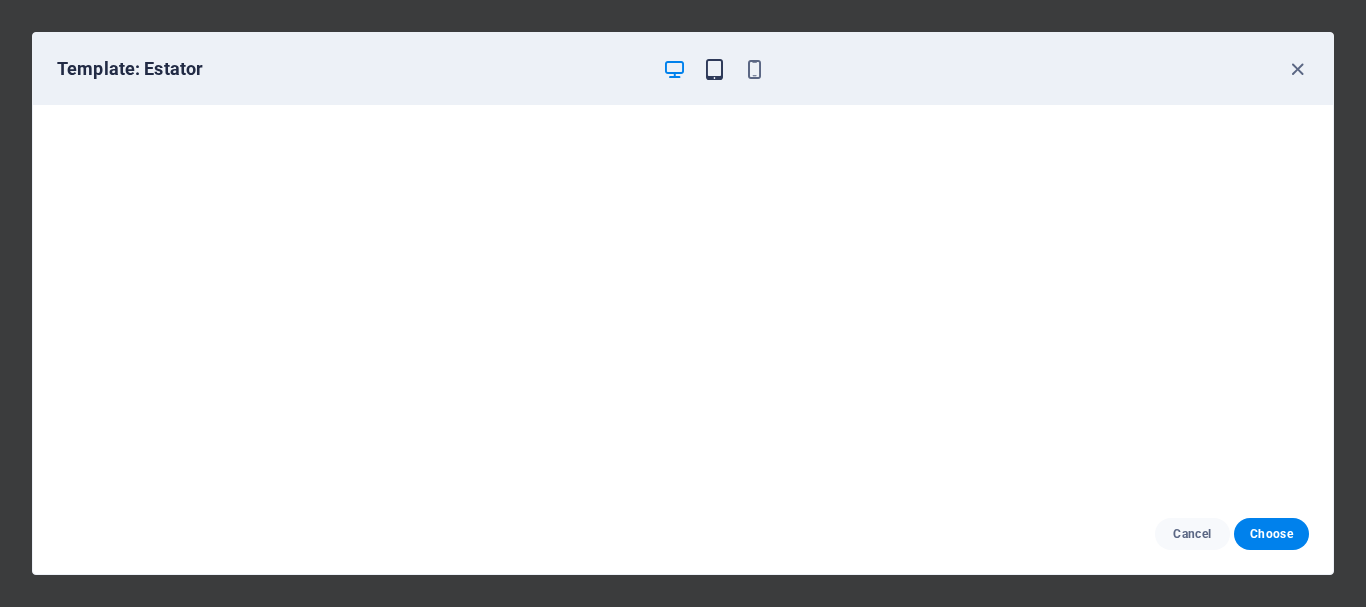 click at bounding box center (714, 69) 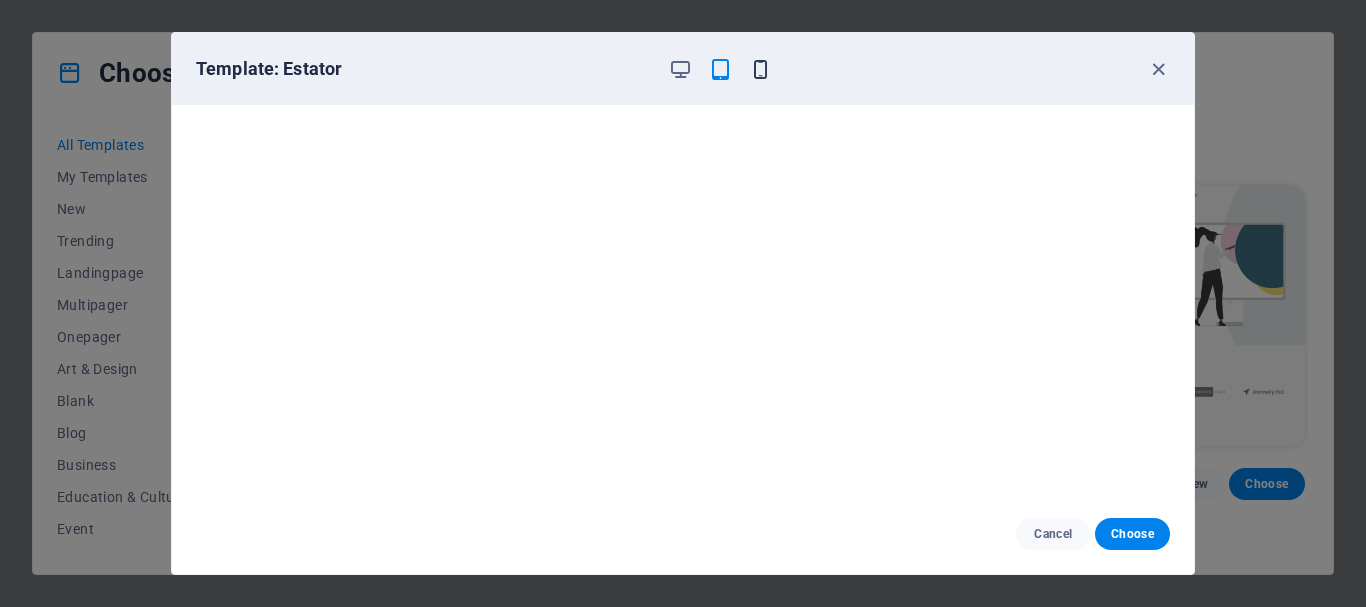 click at bounding box center [760, 69] 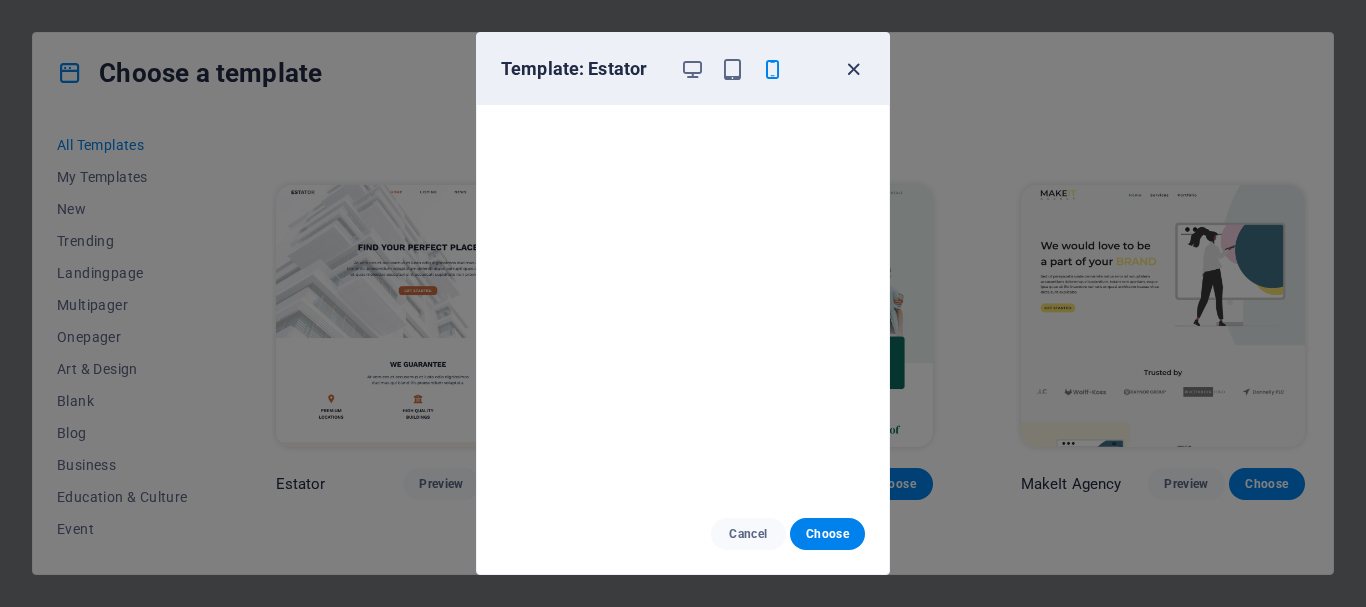 click at bounding box center [853, 69] 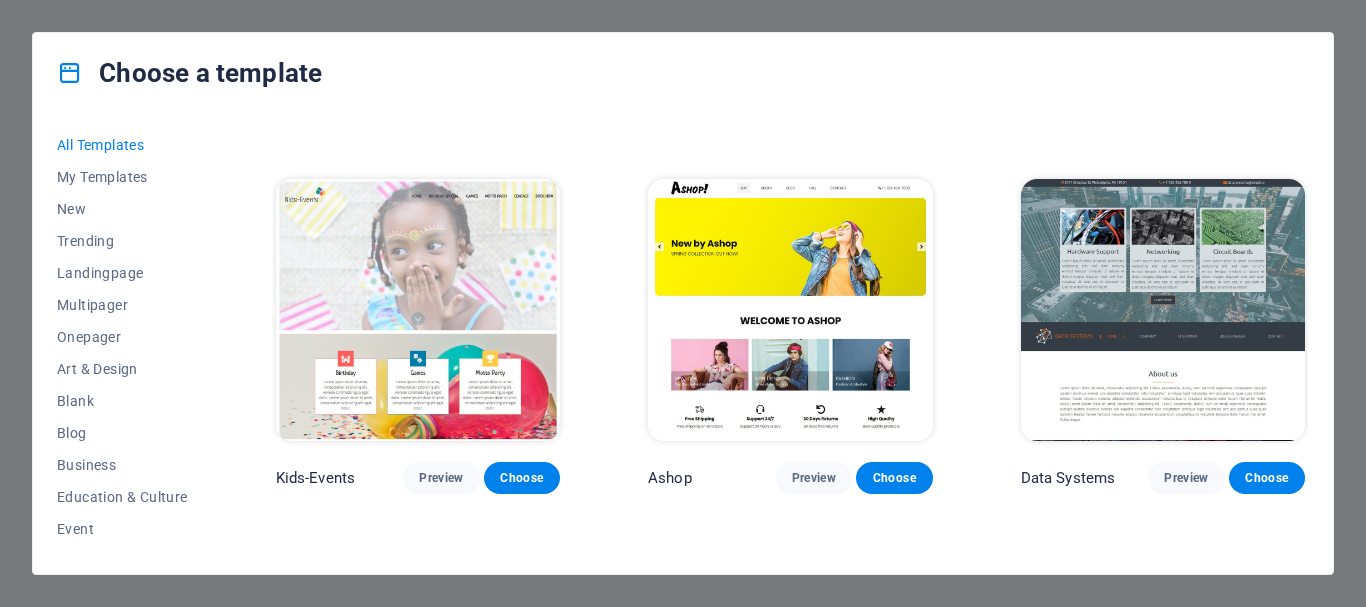 scroll, scrollTop: 7952, scrollLeft: 0, axis: vertical 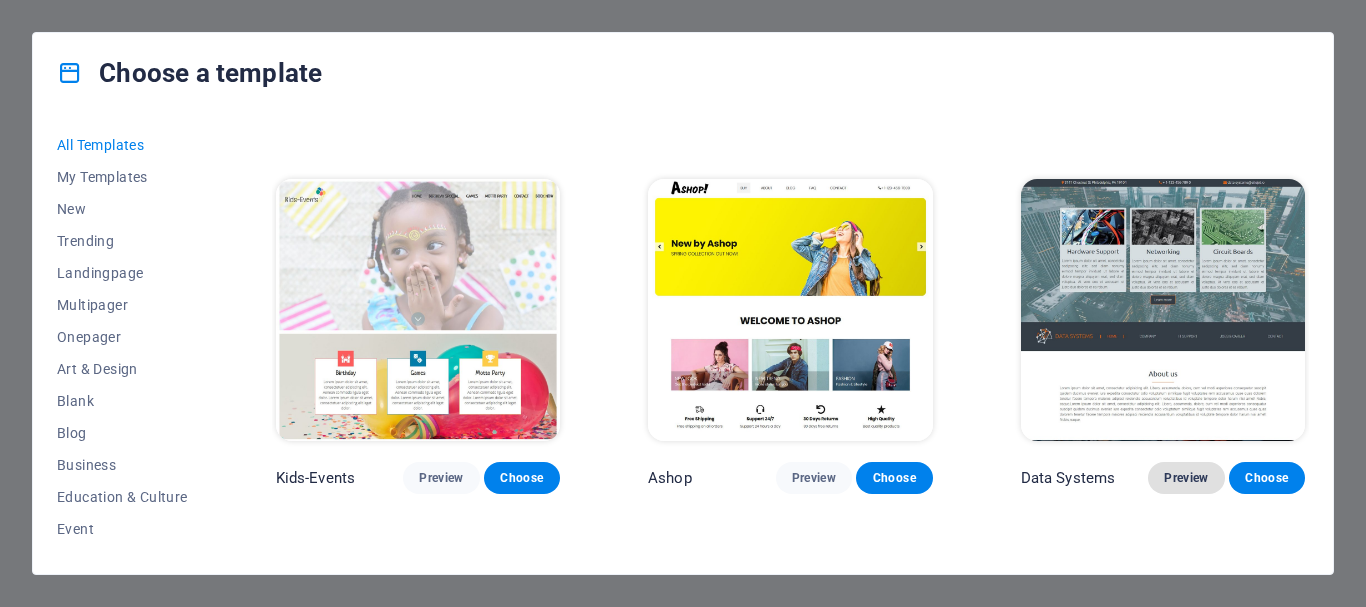 click on "Preview" at bounding box center (1186, 478) 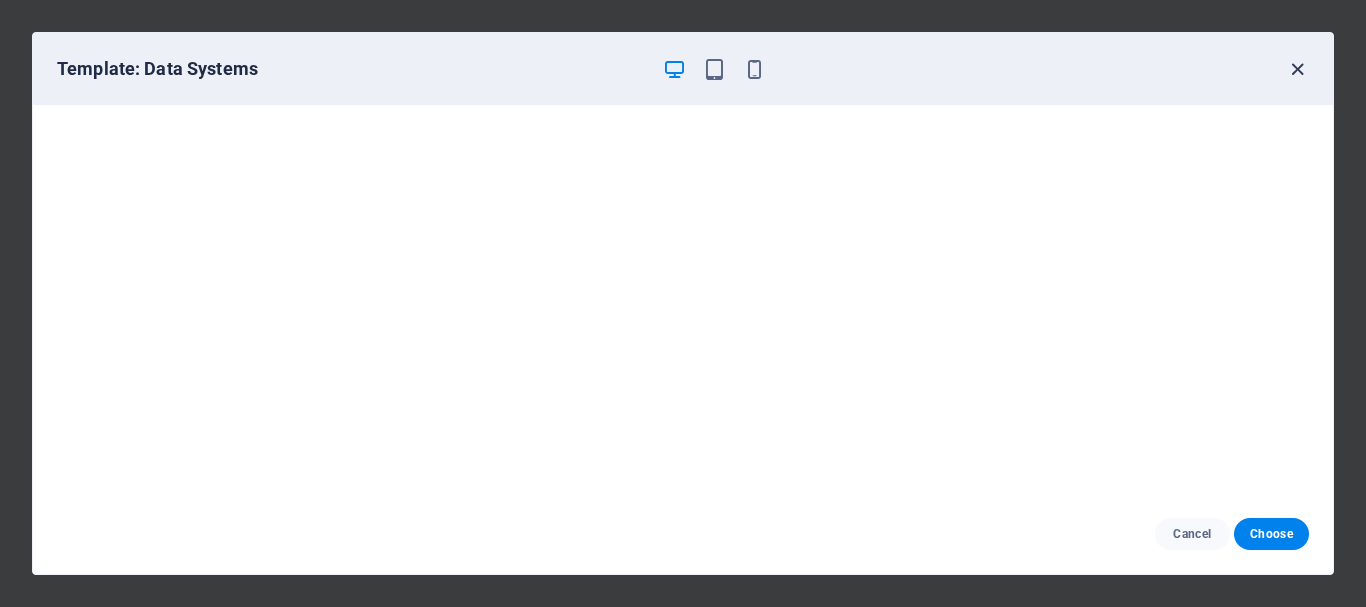 click at bounding box center (1297, 69) 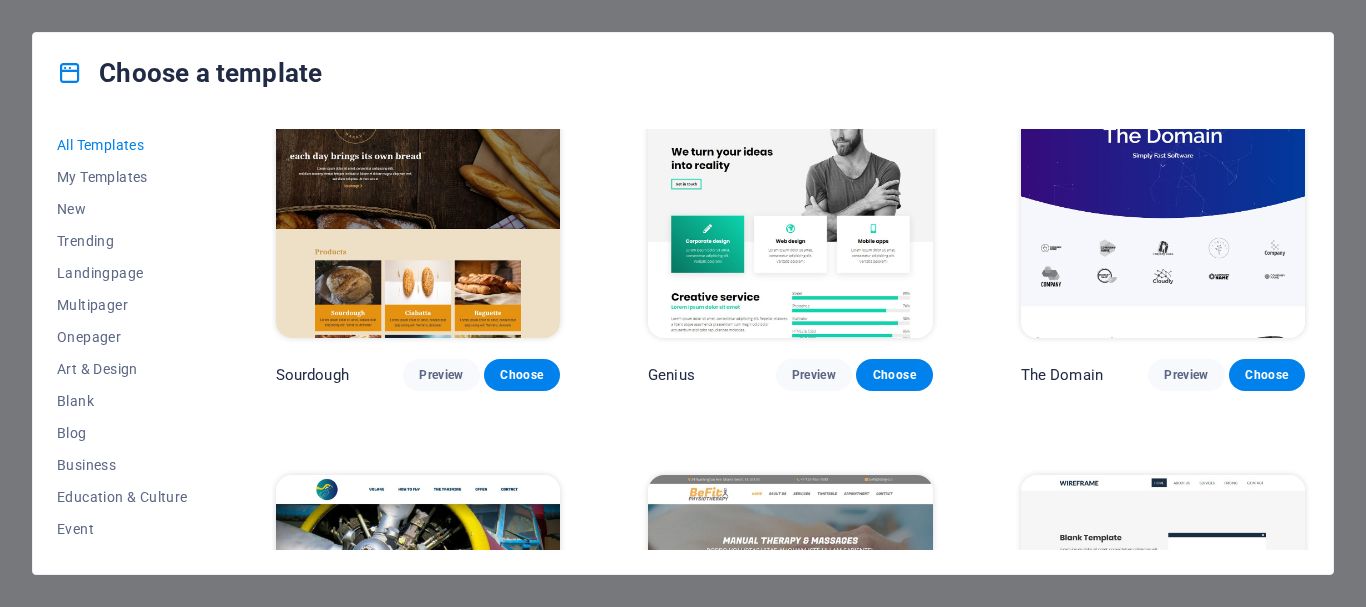 scroll, scrollTop: 10450, scrollLeft: 0, axis: vertical 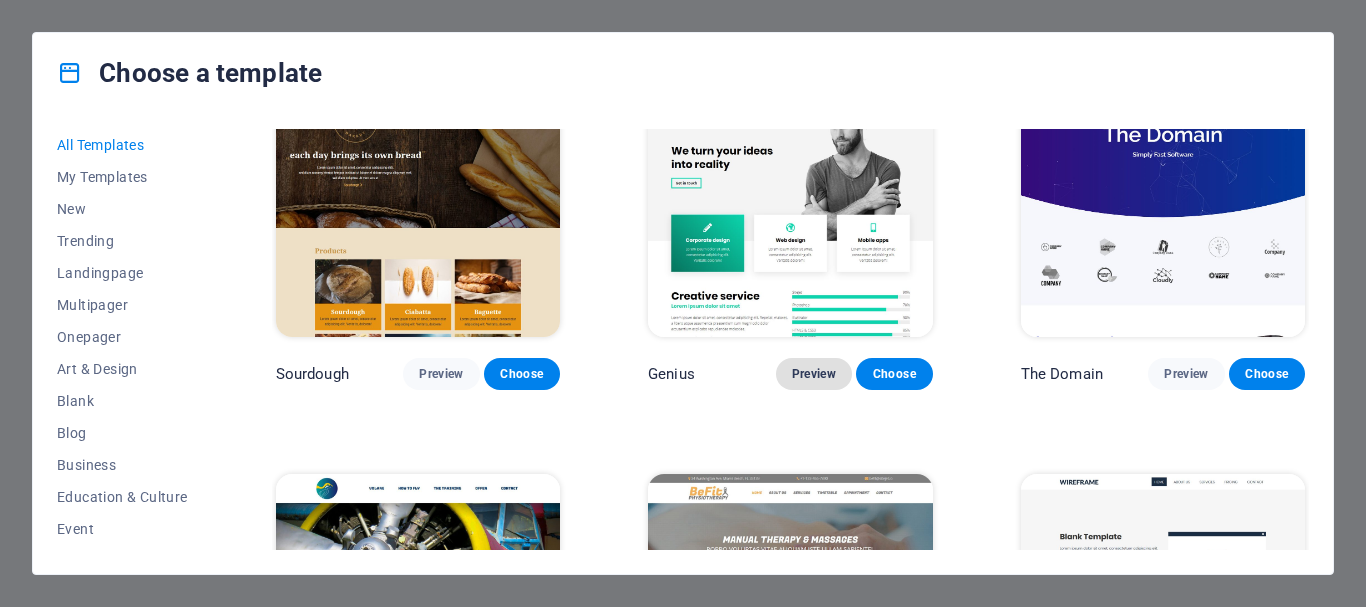click on "Preview" at bounding box center (814, 374) 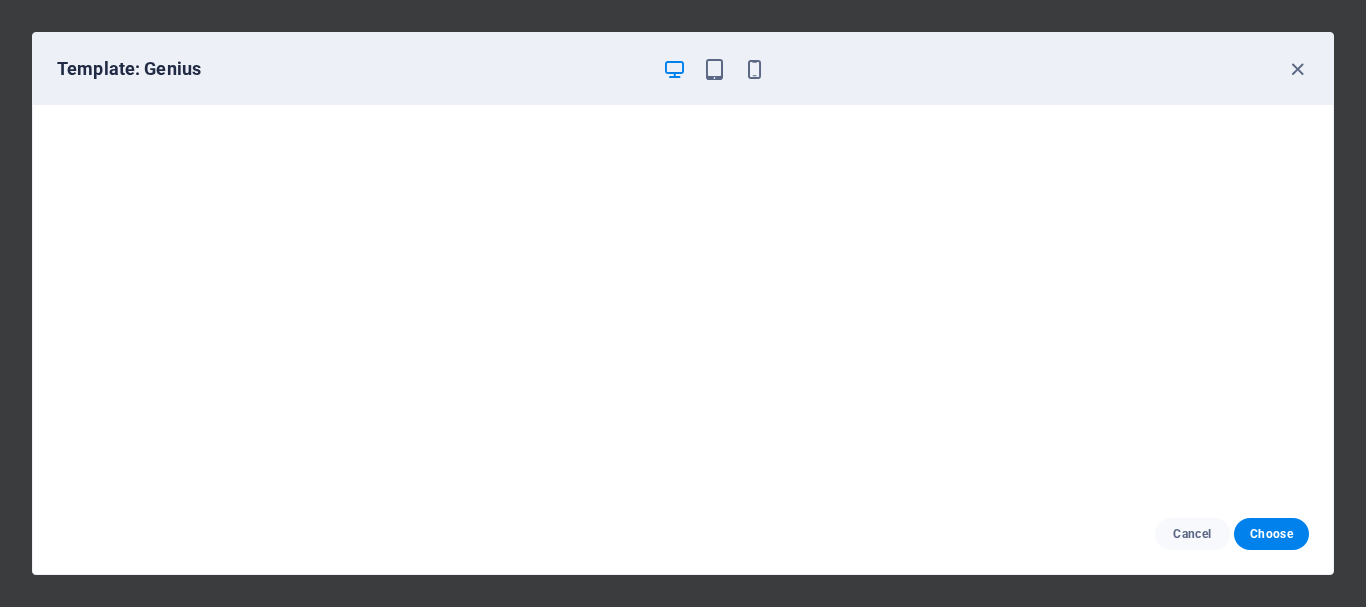scroll, scrollTop: 5, scrollLeft: 0, axis: vertical 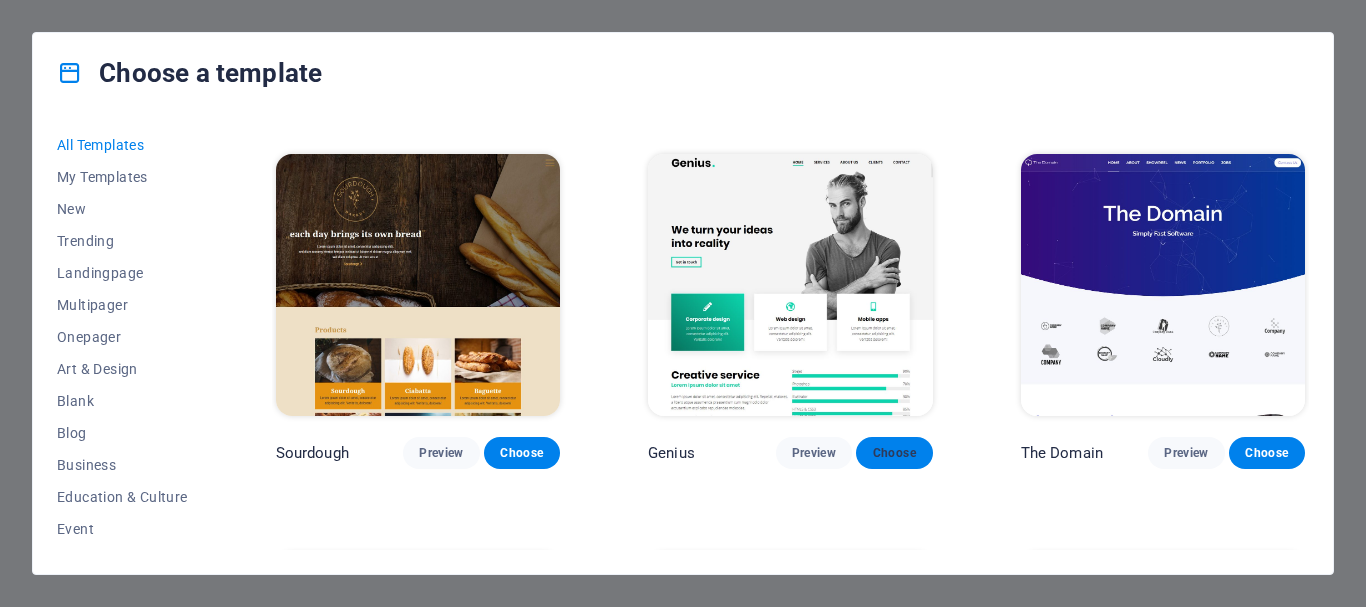 click on "Choose" at bounding box center (894, 453) 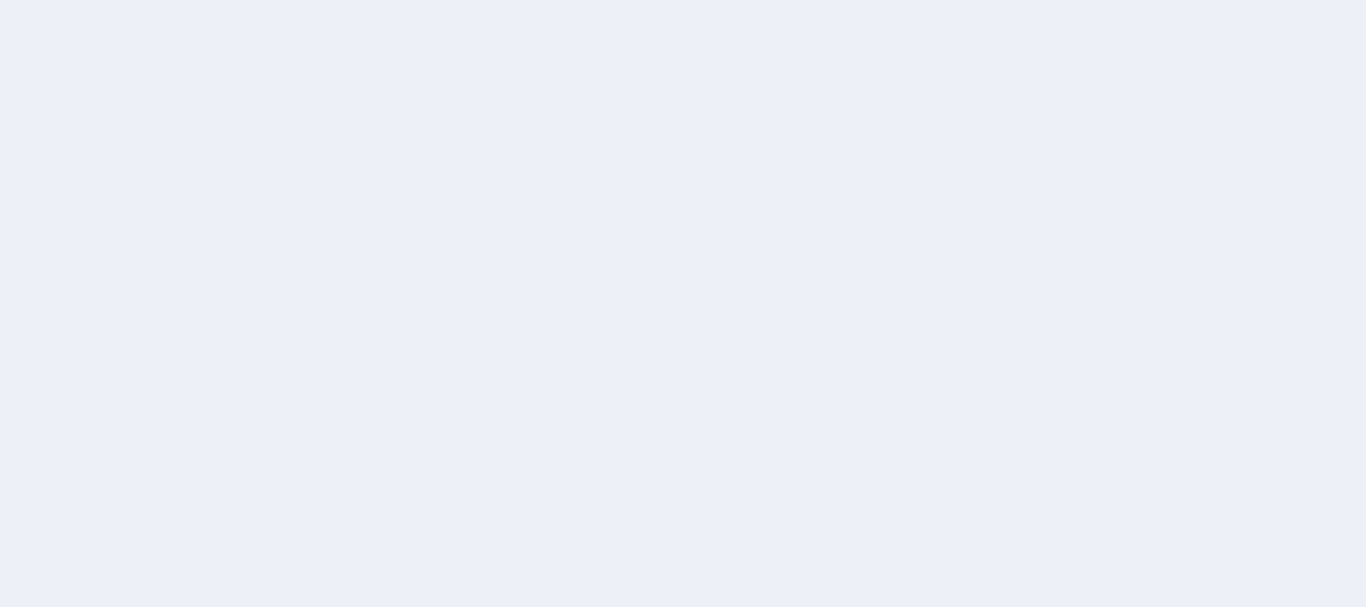 scroll, scrollTop: 0, scrollLeft: 0, axis: both 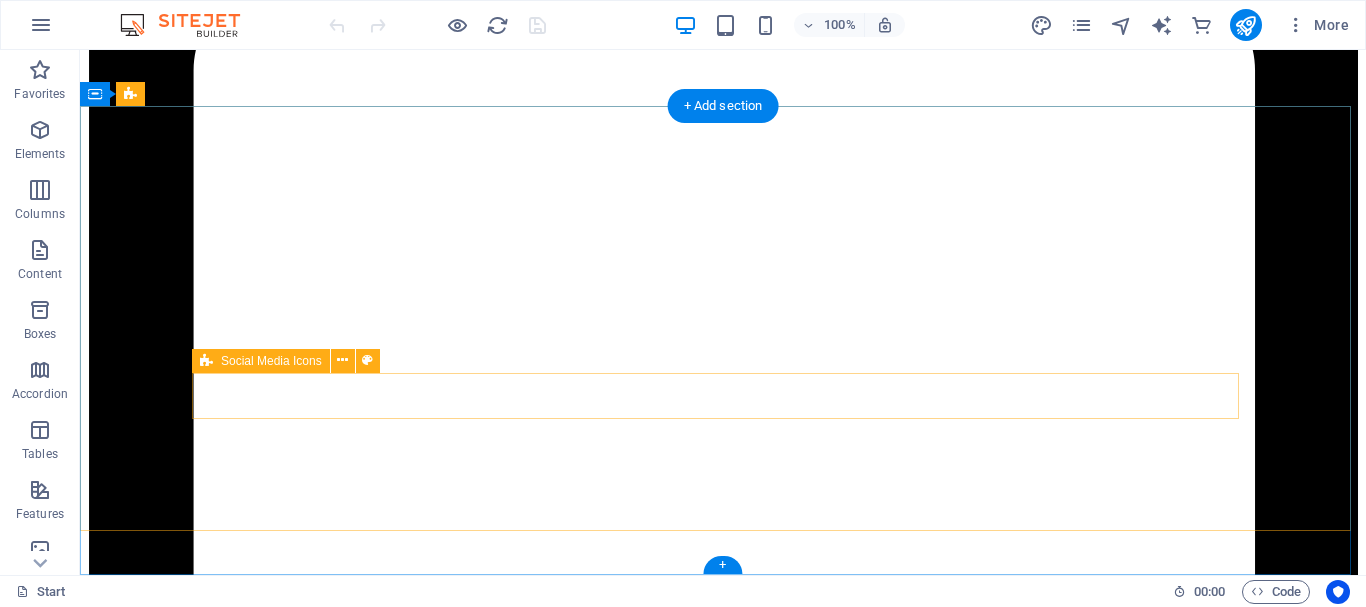 click at bounding box center (723, 16283) 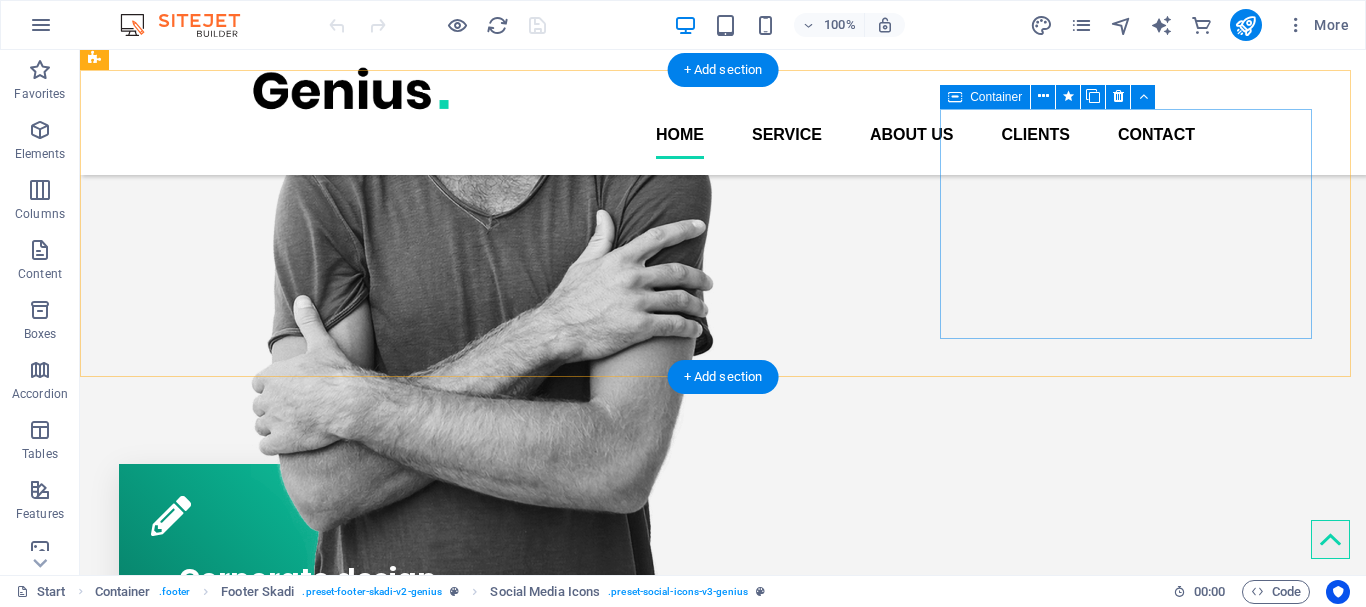 scroll, scrollTop: 563, scrollLeft: 0, axis: vertical 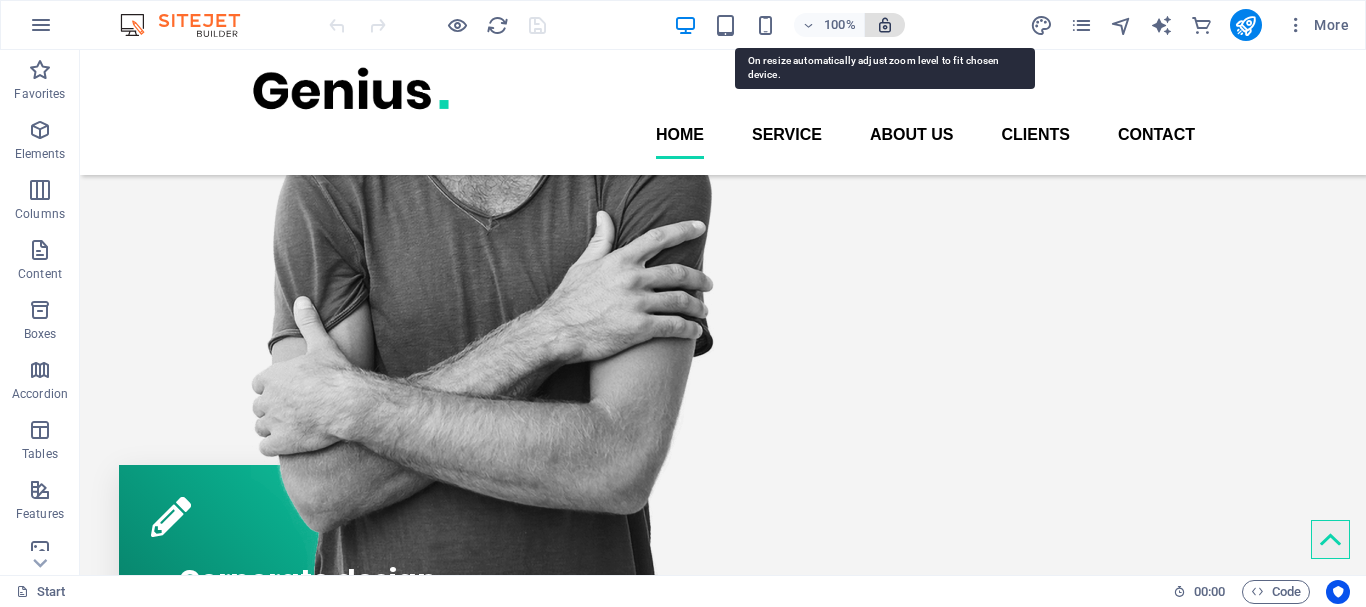 click at bounding box center [885, 25] 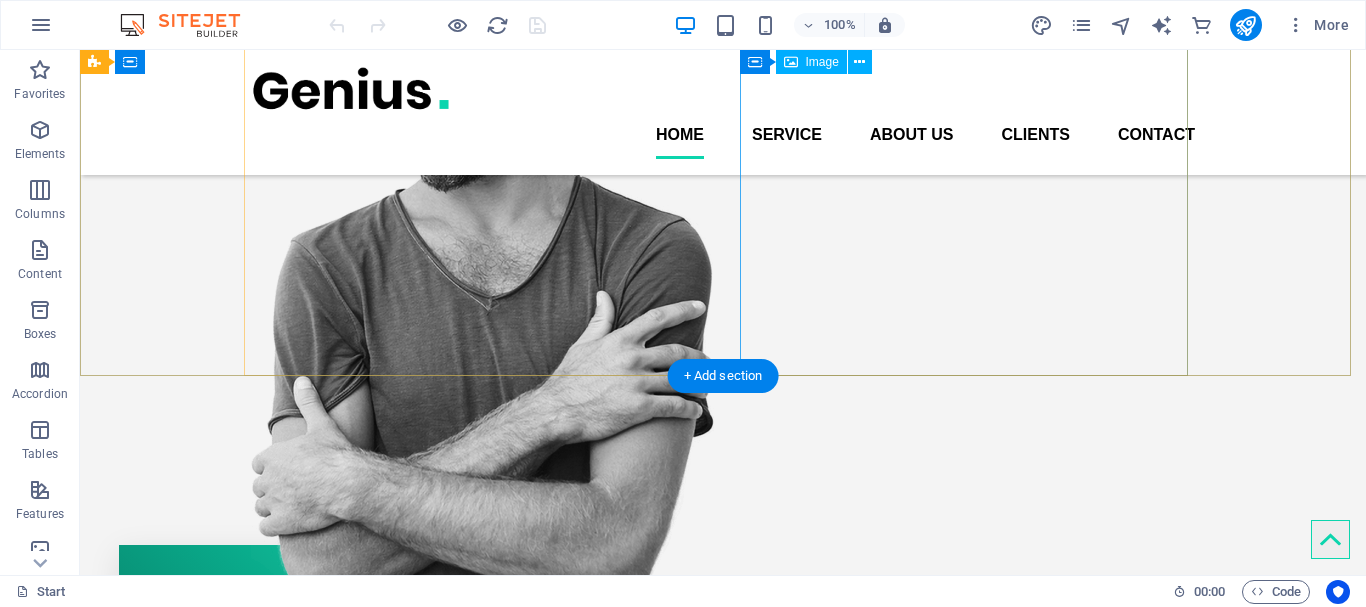 scroll, scrollTop: 463, scrollLeft: 0, axis: vertical 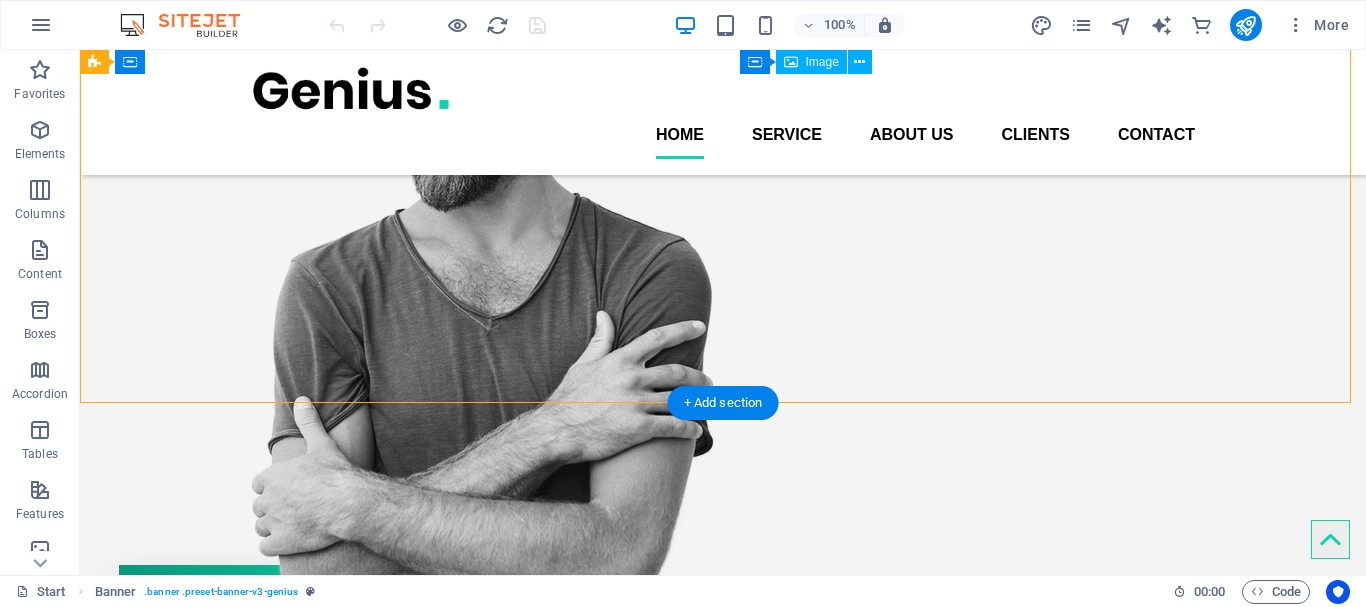 drag, startPoint x: 903, startPoint y: 206, endPoint x: 813, endPoint y: 170, distance: 96.93297 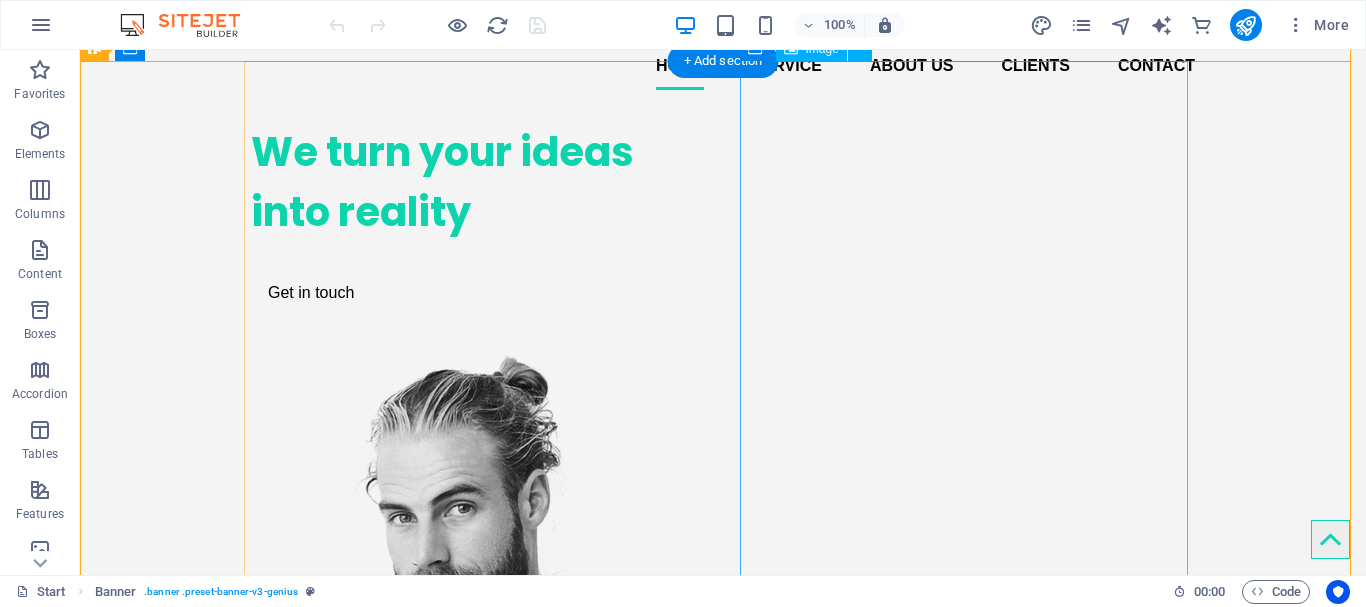 scroll, scrollTop: 70, scrollLeft: 0, axis: vertical 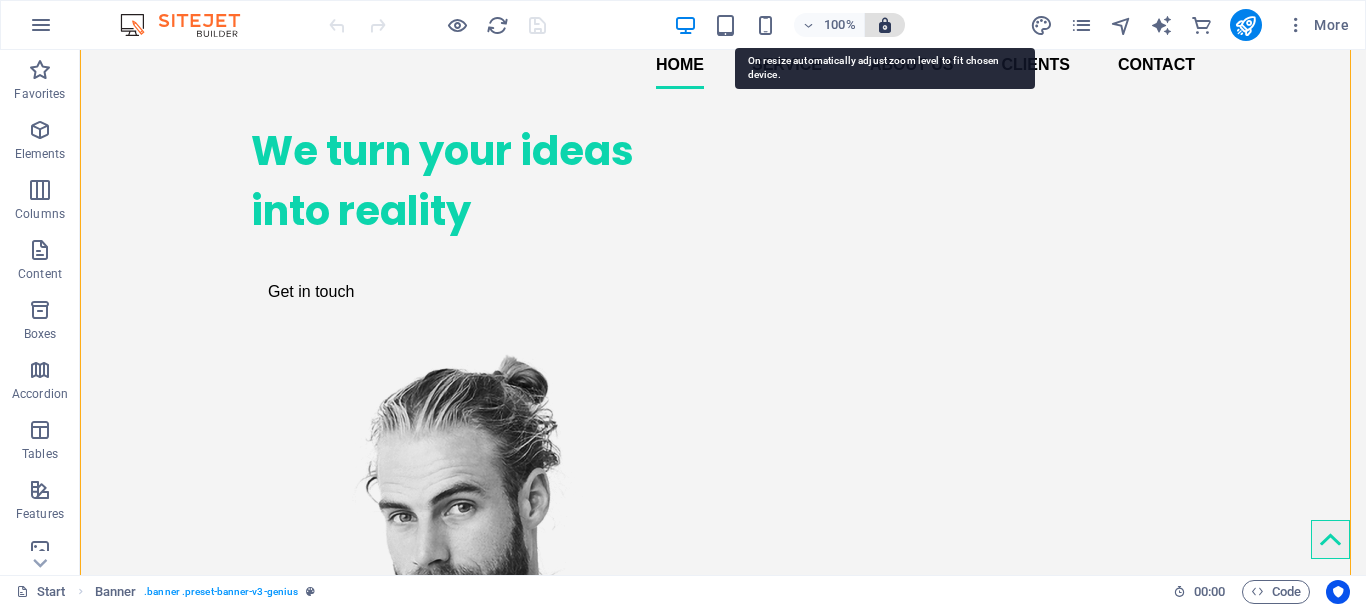 click at bounding box center [885, 25] 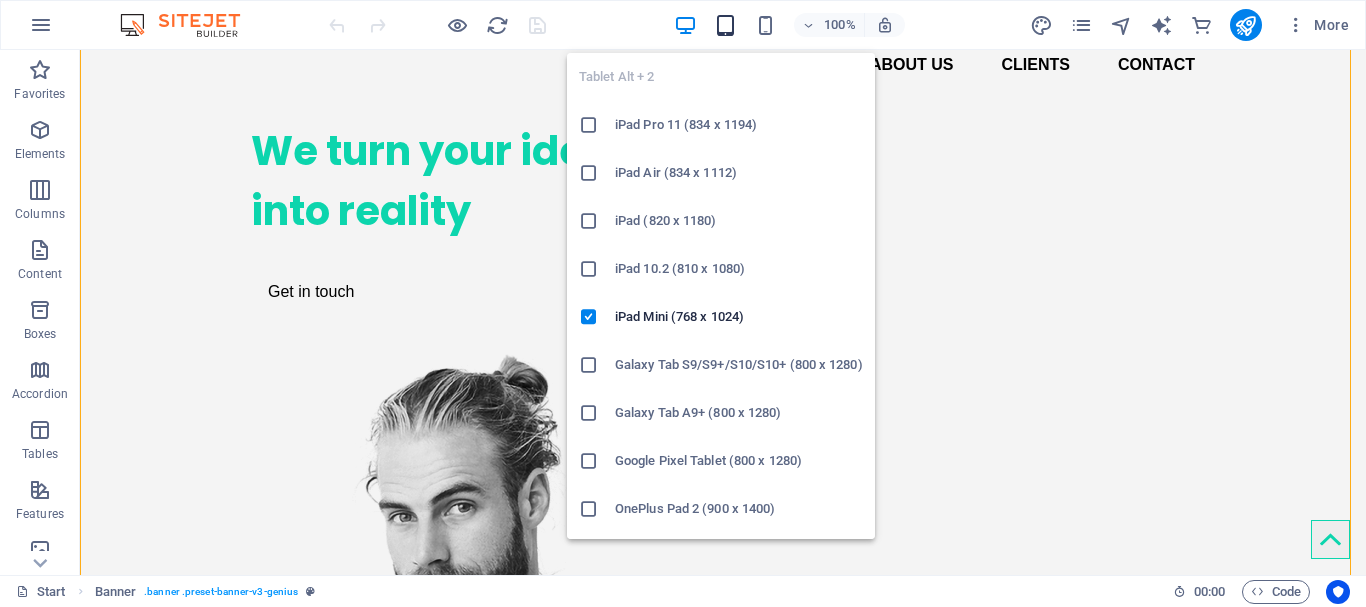 click at bounding box center [725, 25] 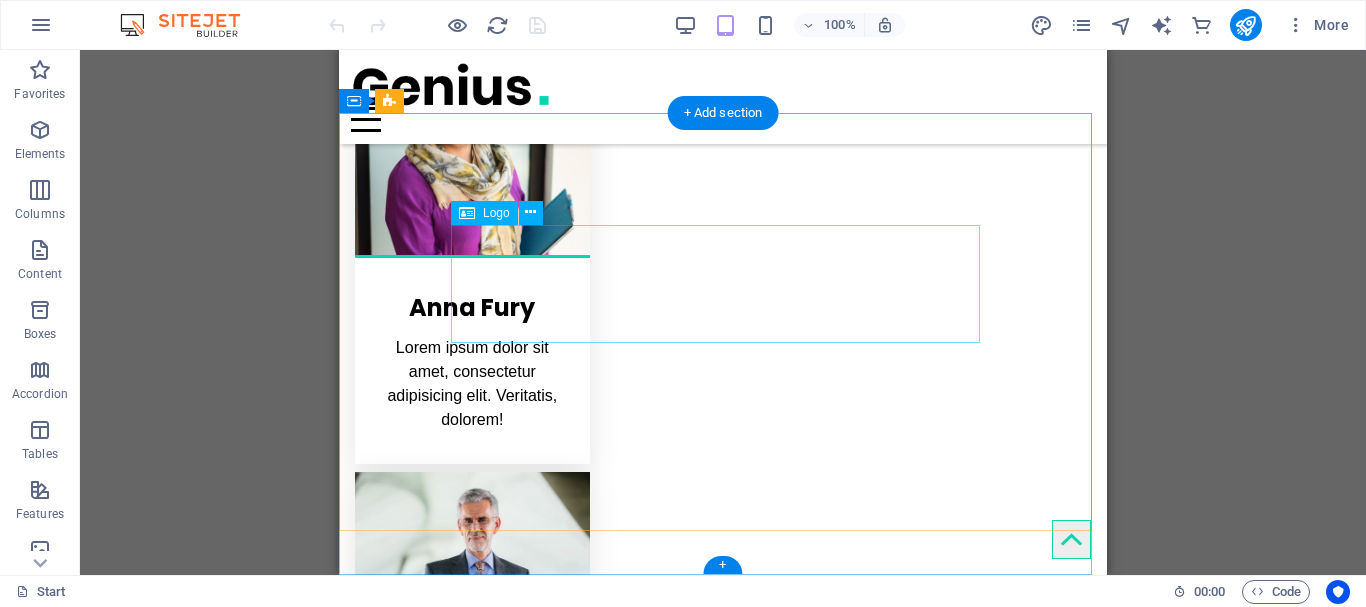 scroll, scrollTop: 4365, scrollLeft: 0, axis: vertical 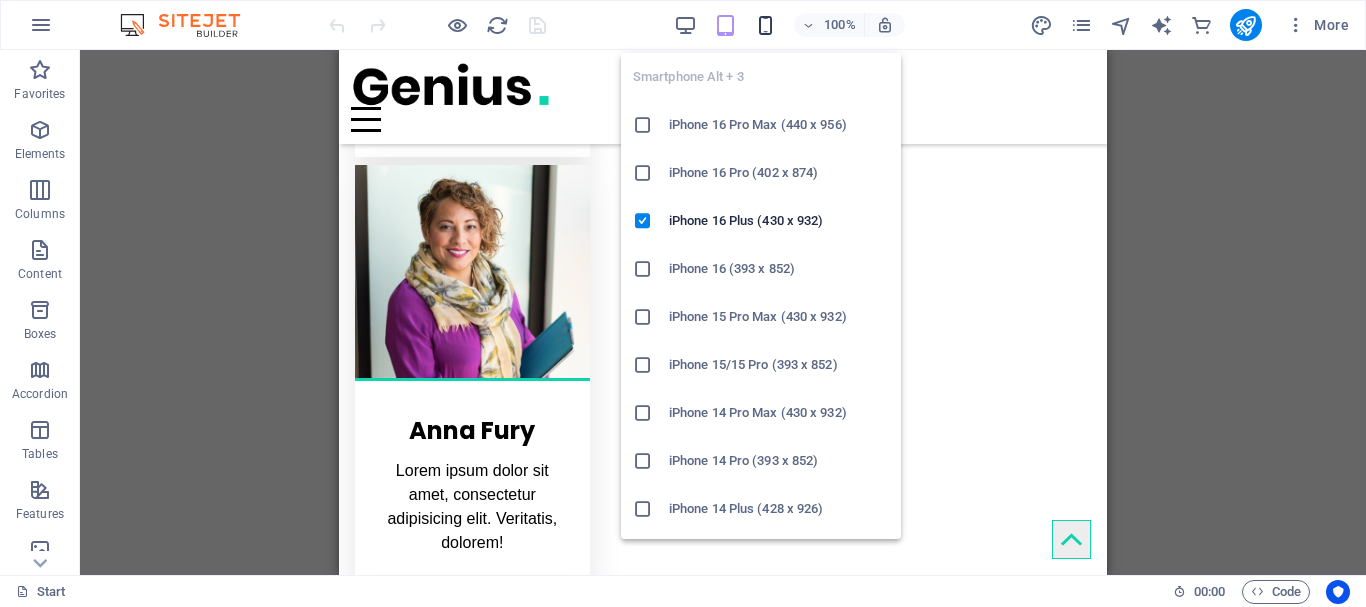 click at bounding box center [765, 25] 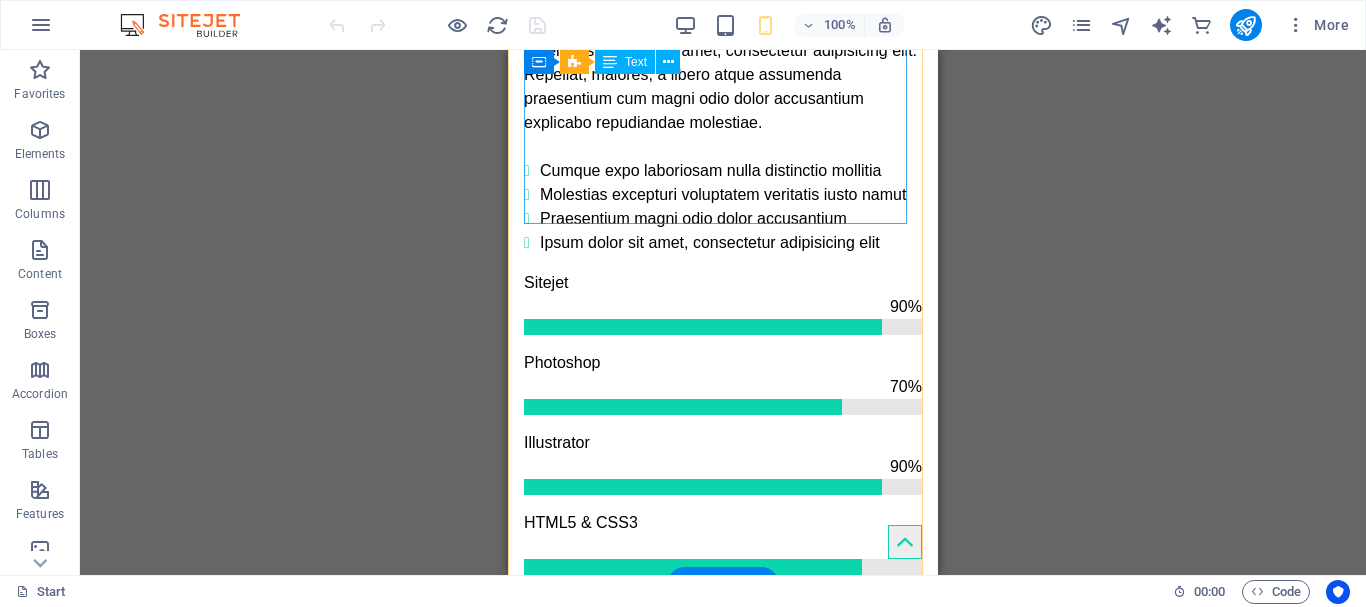 scroll, scrollTop: 1538, scrollLeft: 0, axis: vertical 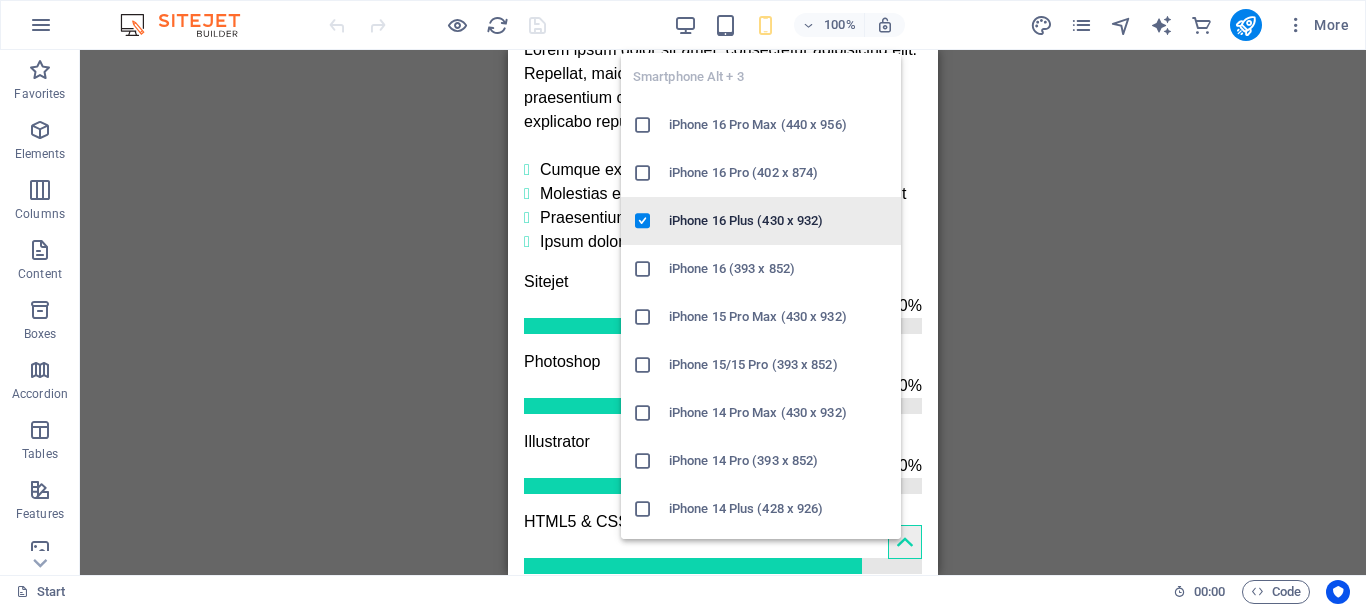 click on "iPhone 16 Plus (430 x 932)" at bounding box center [761, 221] 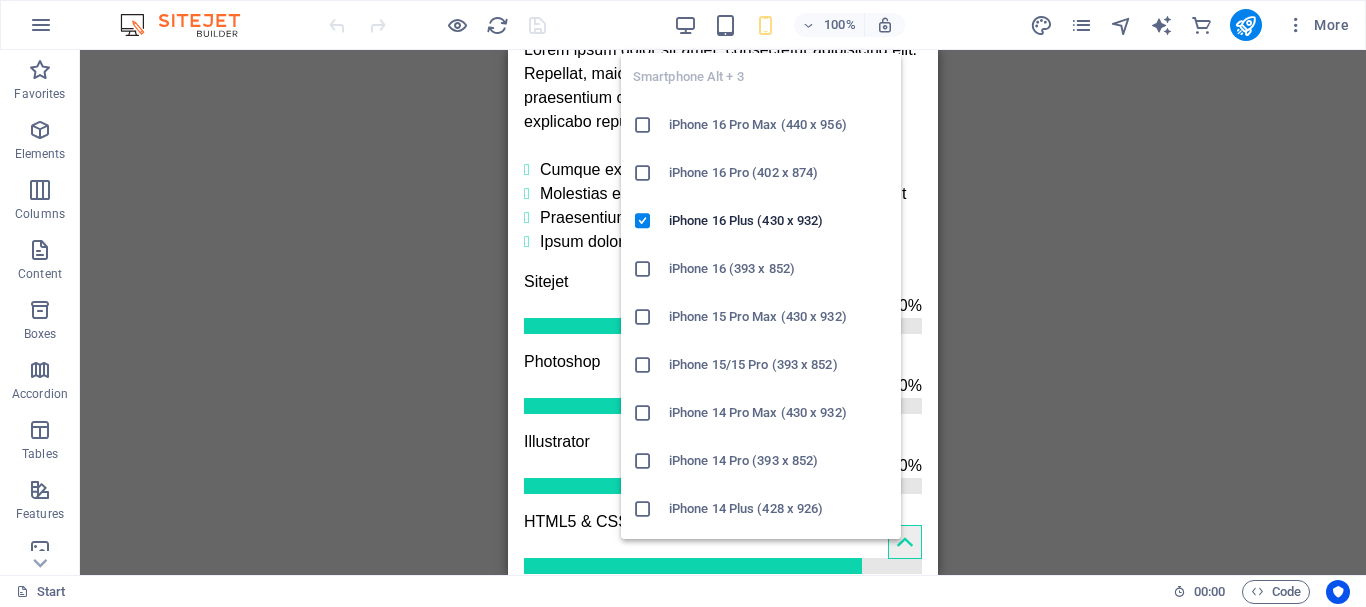 click at bounding box center (765, 25) 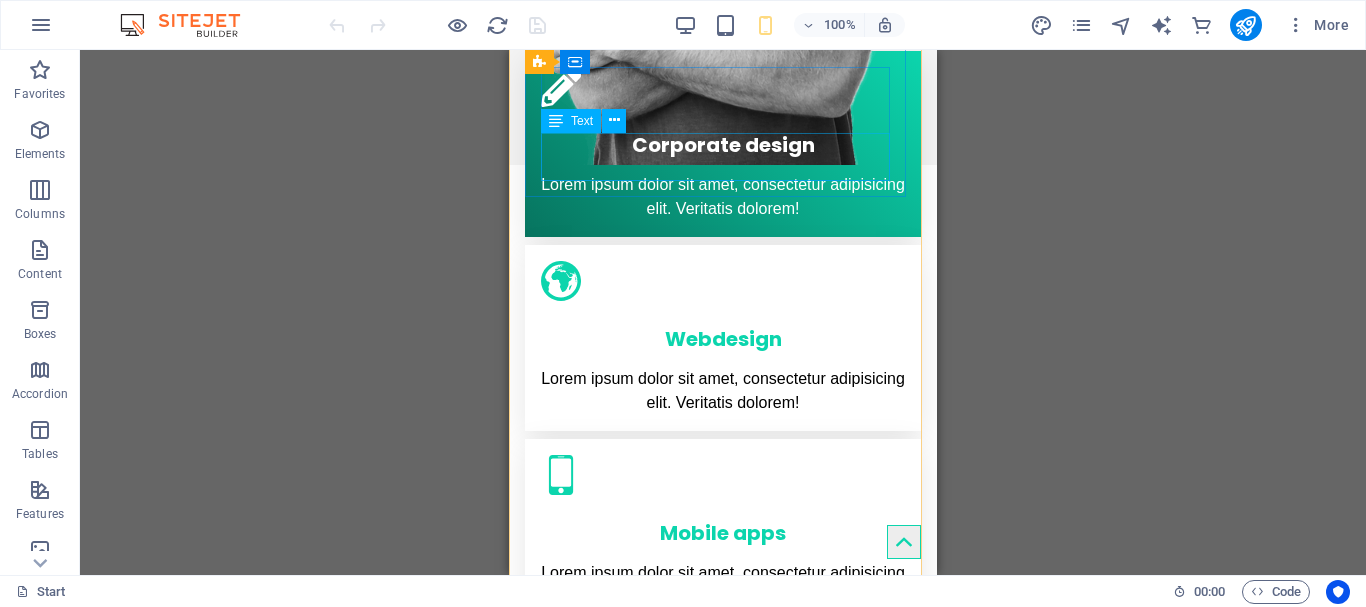 scroll, scrollTop: 781, scrollLeft: 0, axis: vertical 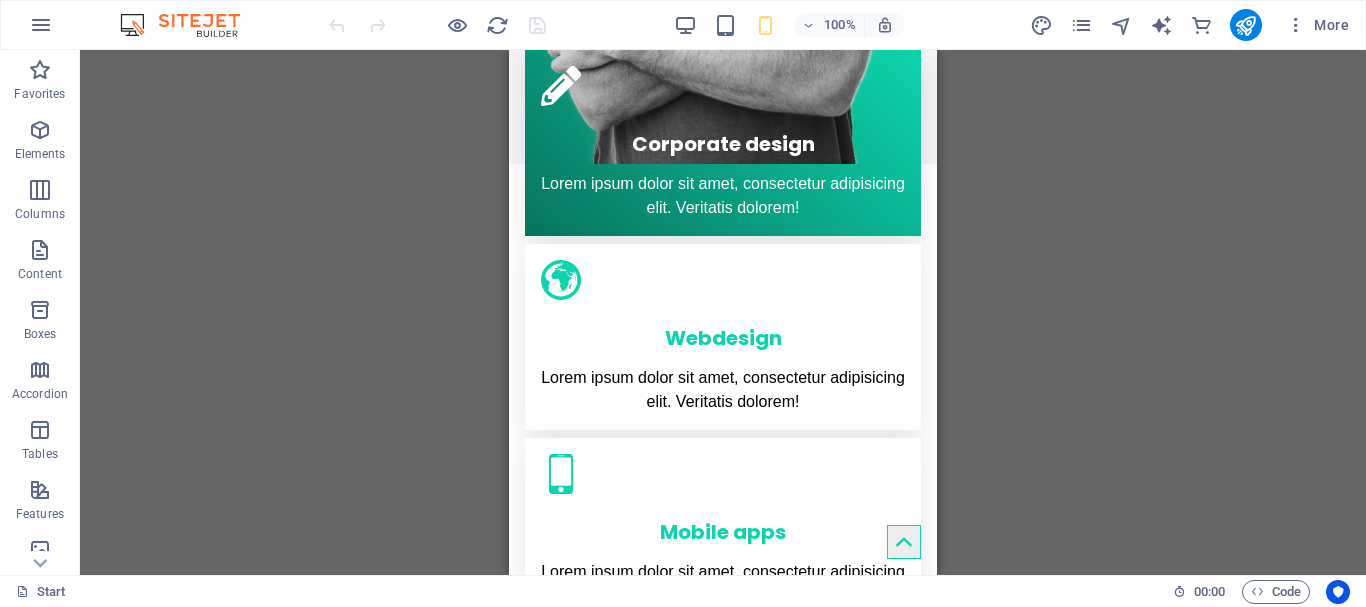 click on "Drag here to replace the existing content. Press “Ctrl” if you want to create a new element.
Banner   Container   2 columns   Container   H1   Banner   Banner   Container   Container   Banner   2 columns   2 columns   Banner   Container   Container   Container   2 columns   Container   Banner   Image   Container   Banner   Container   Container   Boxes   2 columns   Gallery   Gallery   Container   Counter   2 columns   Container   Container   Container   Footer Skadi   Container   Logo   Spacer   Social Media Icons   Placeholder   Container   Container   Text   Container   Container   H3   Menu Bar   Menu   Container   HTML   Container   Container   Progress bar   Container   Container   Text   Container   Container   HTML   Container   Text   Container   Container   H2   Container   Preset   Container   Preset   Container   Text   Spacer   Button   Checkbox   Horizontal Form   Form   Captcha   H3   Cards   Container   Text   H2   H3   Image   Logos   Image   Image" at bounding box center (723, 312) 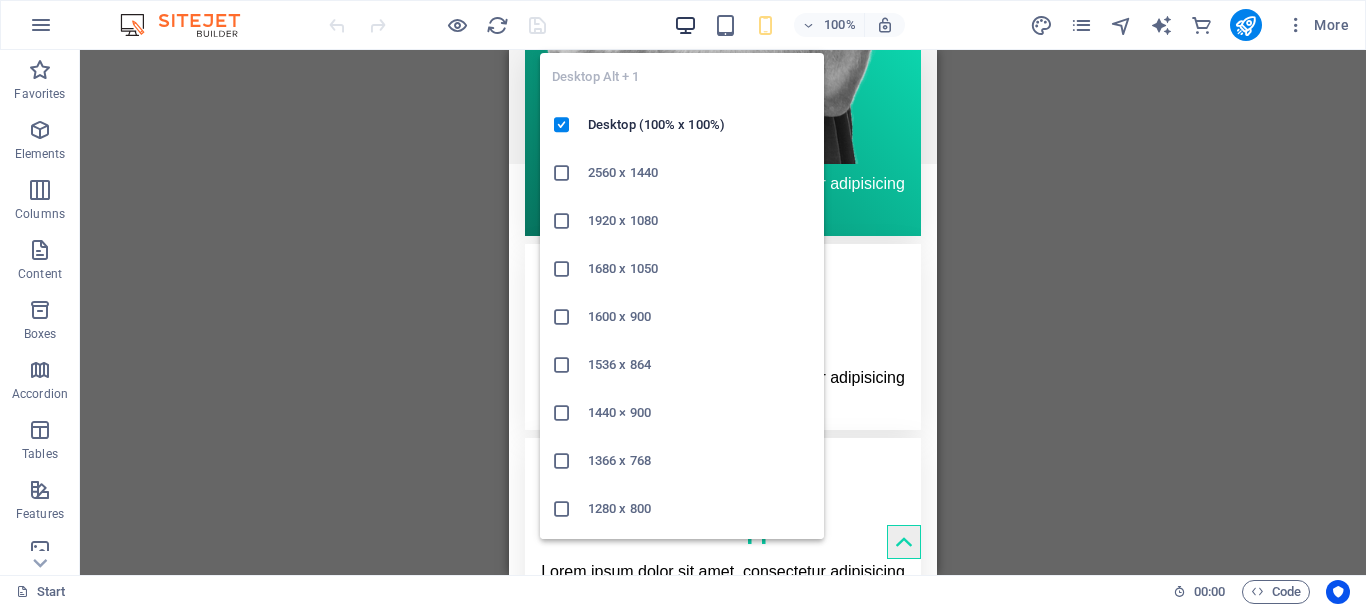 click at bounding box center [685, 25] 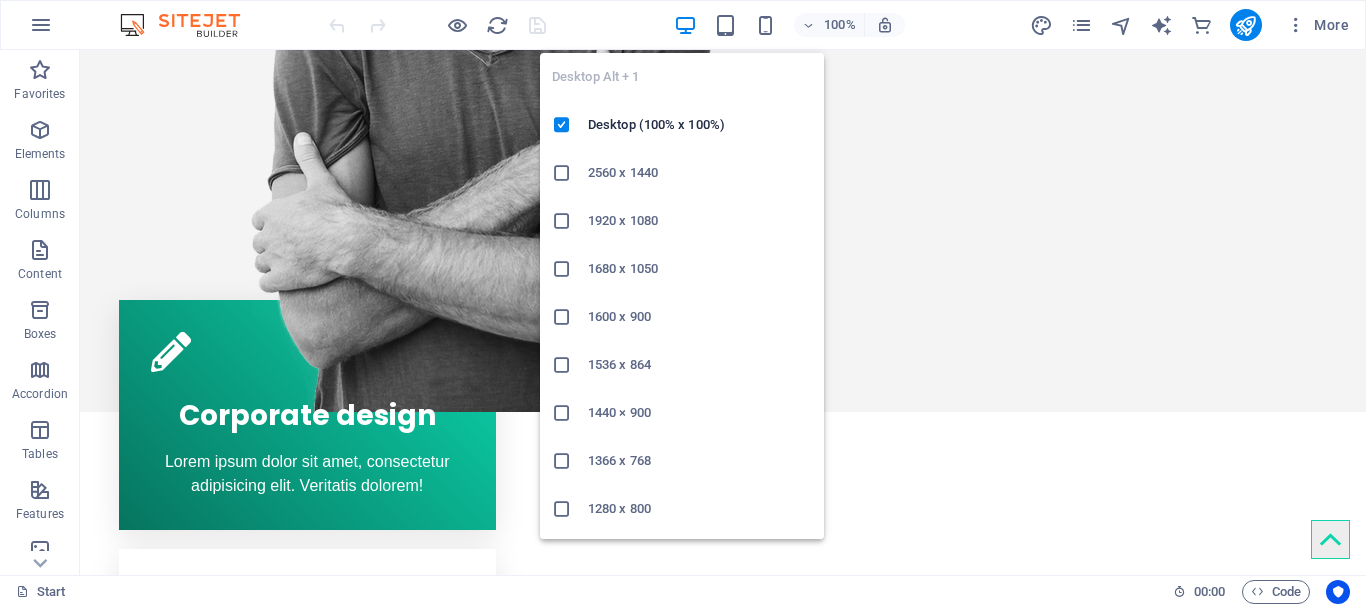 scroll, scrollTop: 771, scrollLeft: 0, axis: vertical 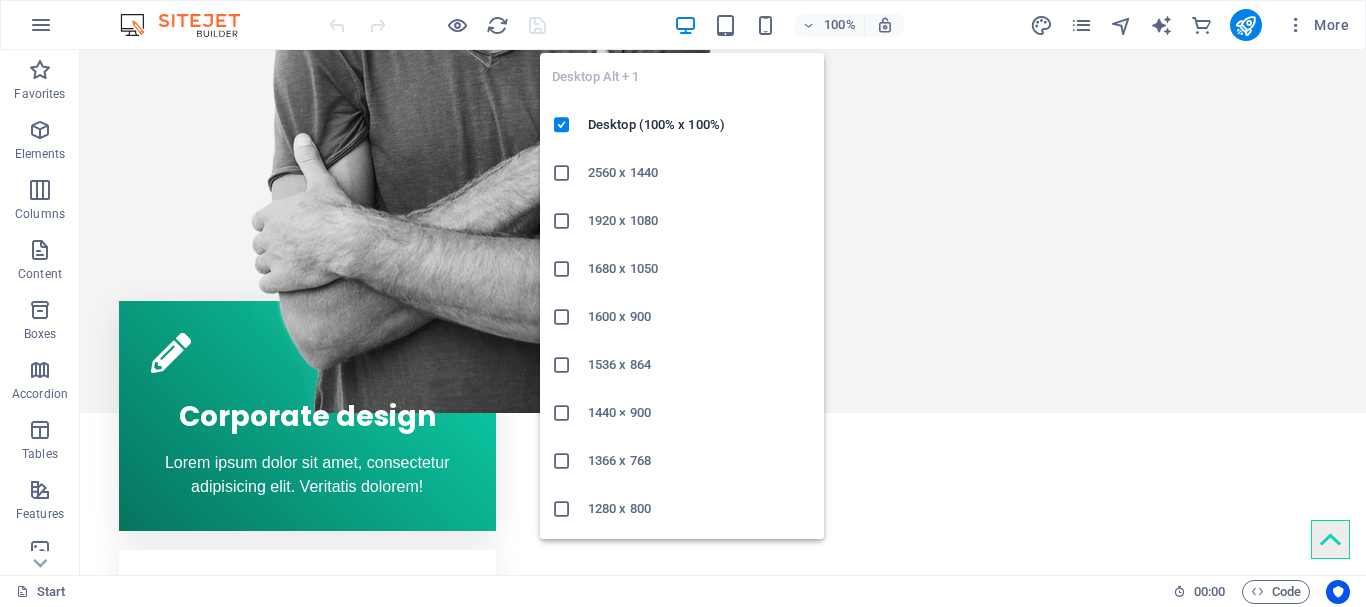 click on "2560 x 1440" at bounding box center (700, 173) 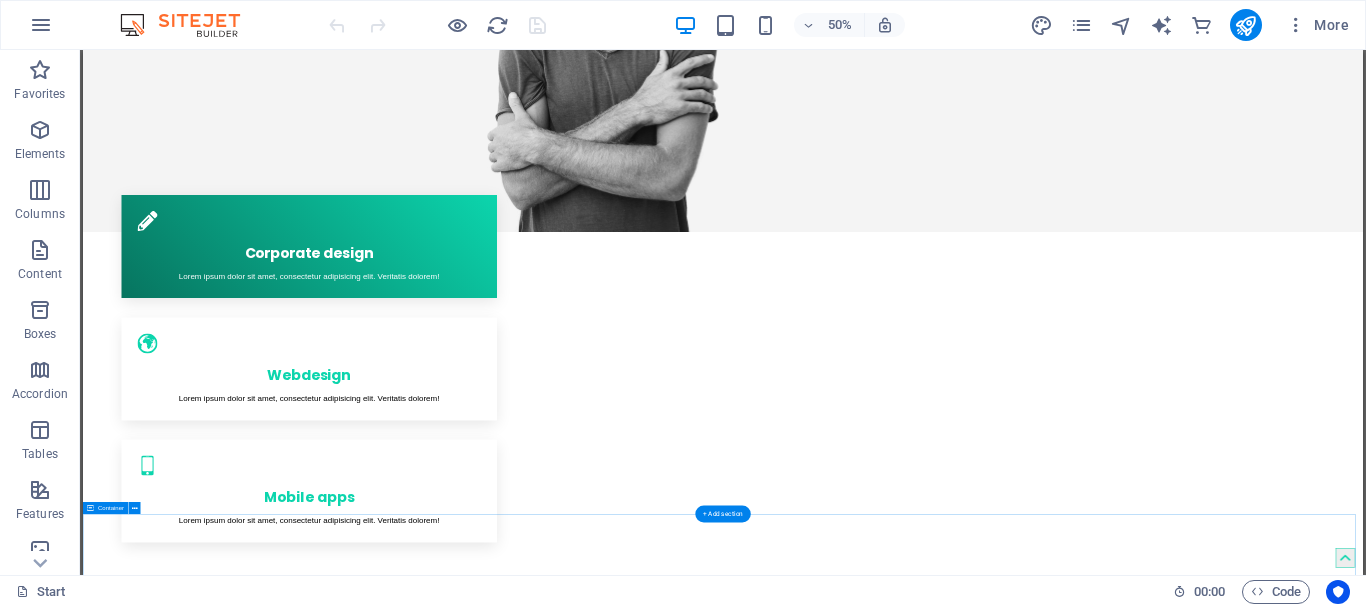 click on "Drop content here or  Add elements  Paste clipboard About Genius Lorem ipsum dolor sit amet Lorem ipsum dolor sit amet, consetetur sadipscing elitr, sed diam nonumy eirmod tempor invidunt utarie labore et dolore magna aliquyam erat, sedum erat dolore diam voluptua. Sea takimata sanctus est Lorem ipsum dolor sit amet. Lorem ipsum dolor sit amet, consetetur sadiping elitr, sed atom diam nonumy eirmod tempor invidunt ut labore et dolore magna aliquyam erat, sed diam voluptua vero eos et accusam. Learn more Submit   I have read and understand the privacy policy. Unreadable? Load new [FIRST] [LAST] Lorem ipsum dolor sit amet, consectetur adipisicing elit. Veritatis, dolorem!  [FIRST] [LAST] Lorem ipsum dolor sit amet, consectetur adipisicing elit. Veritatis, dolorem!" at bounding box center [1363, 4070] 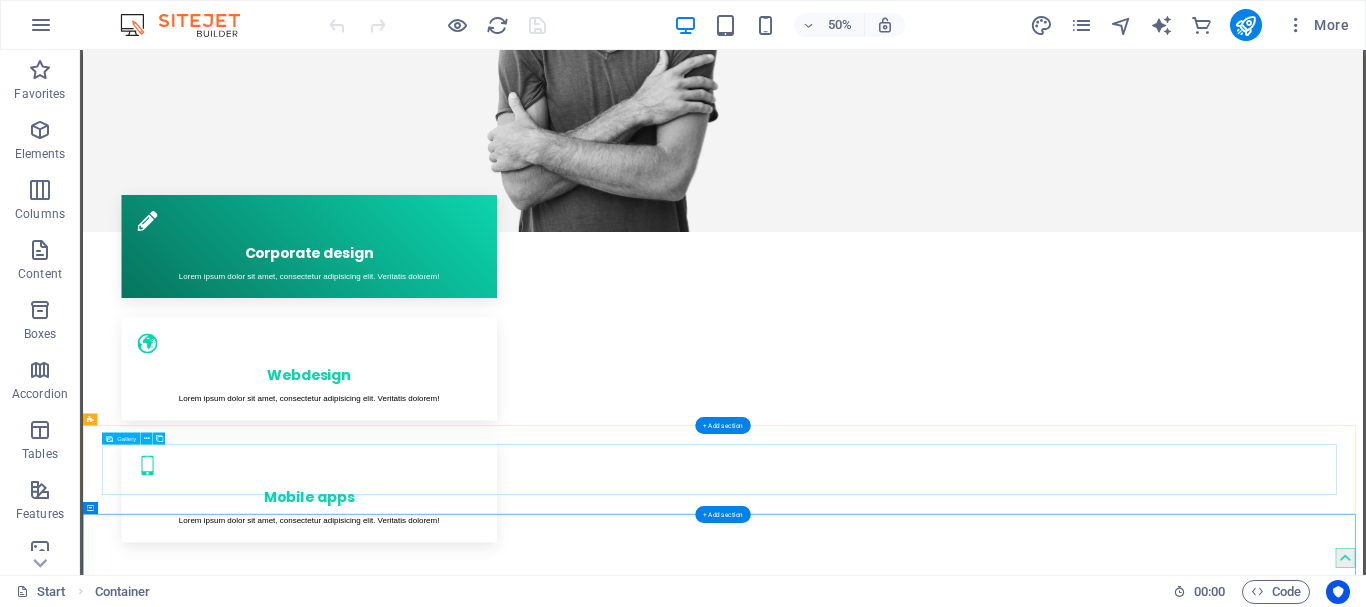 click at bounding box center [1362, 2290] 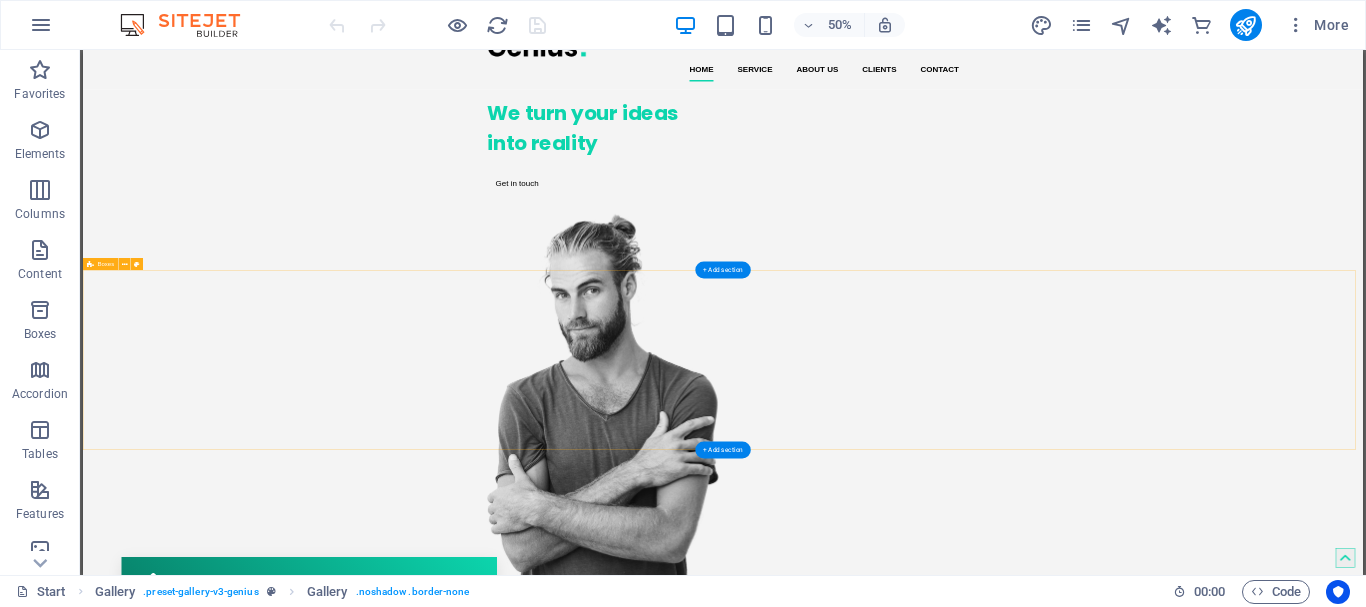 scroll, scrollTop: 0, scrollLeft: 0, axis: both 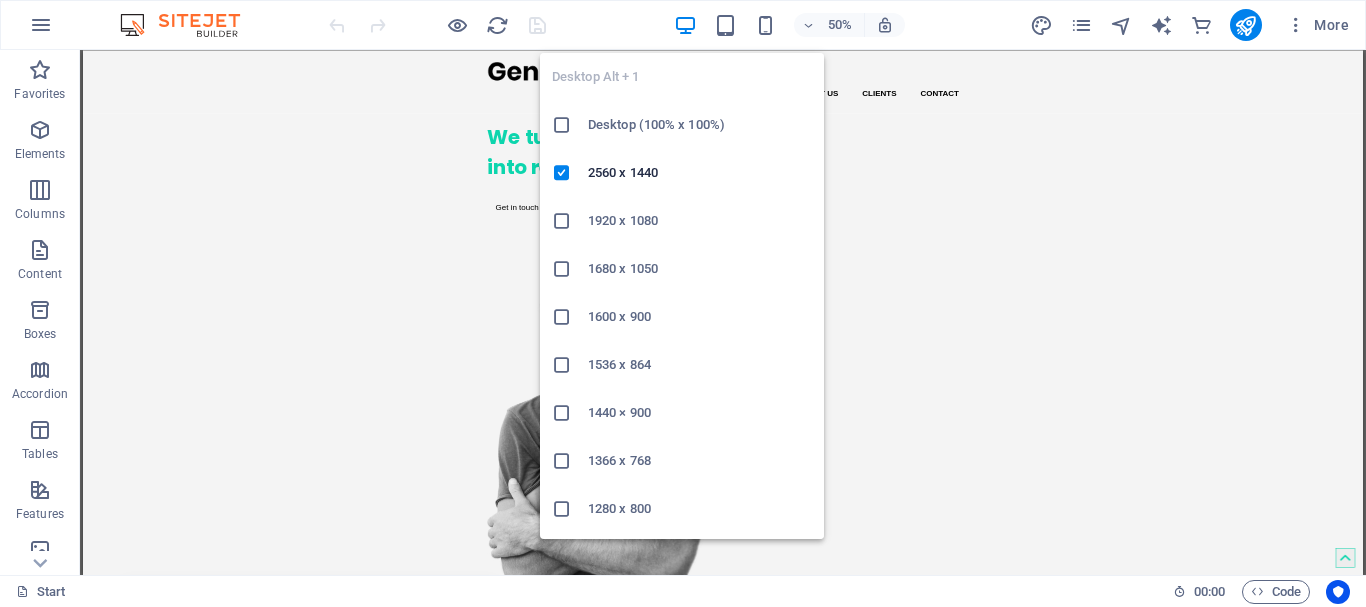 click on "1280 x 800" at bounding box center (700, 509) 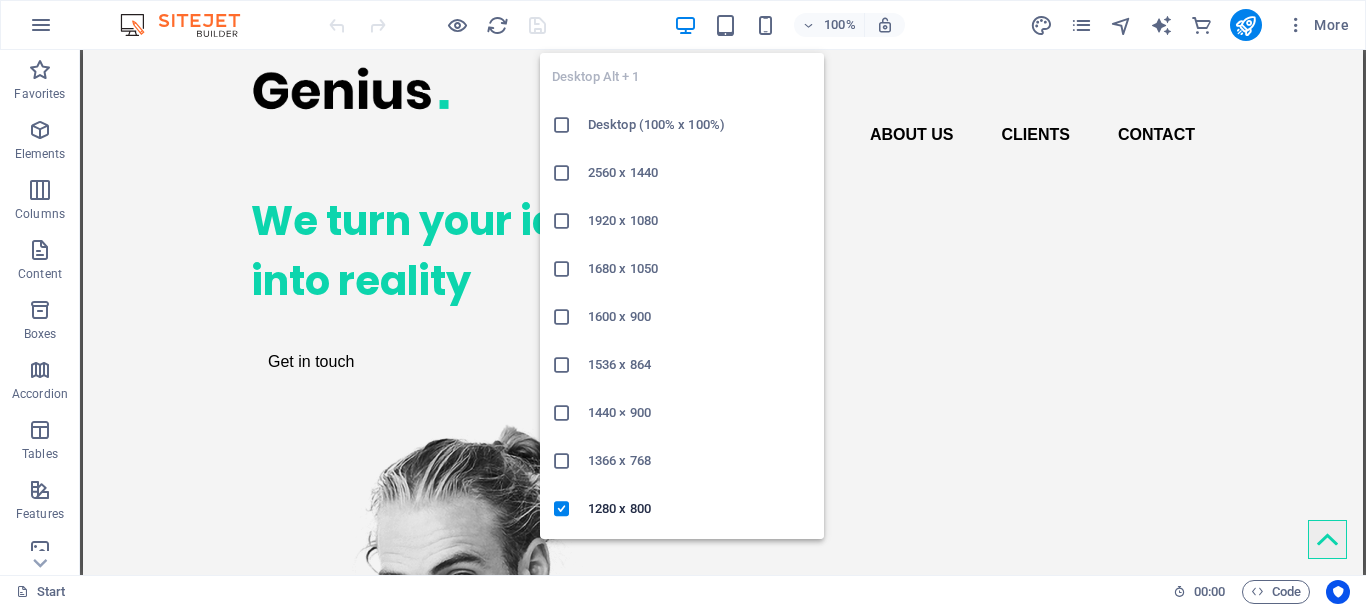click on "1440 × 900" at bounding box center (700, 413) 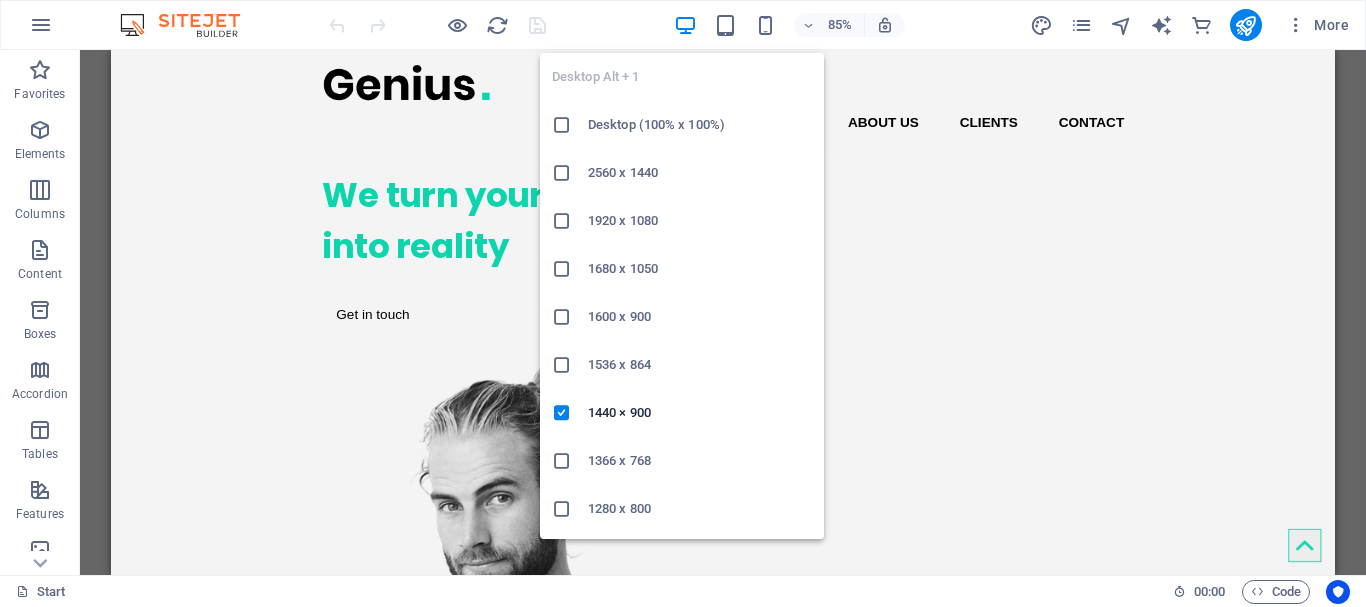 click on "2560 x 1440" at bounding box center (700, 173) 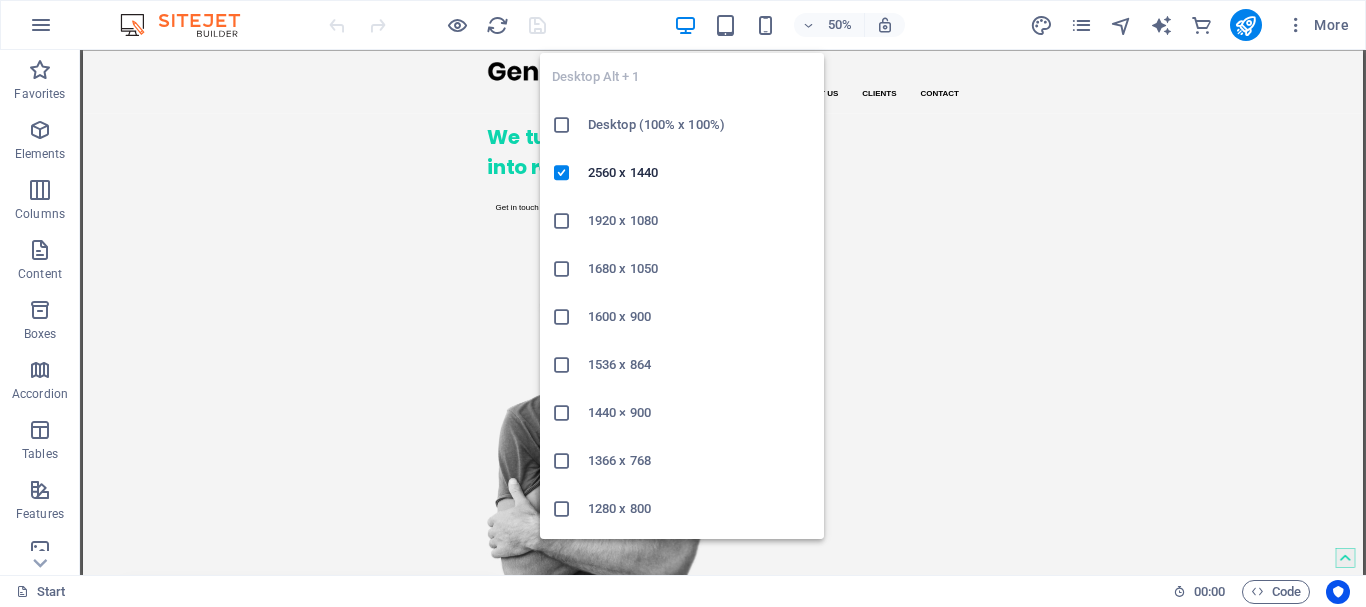 click on "Desktop (100% x 100%)" at bounding box center (700, 125) 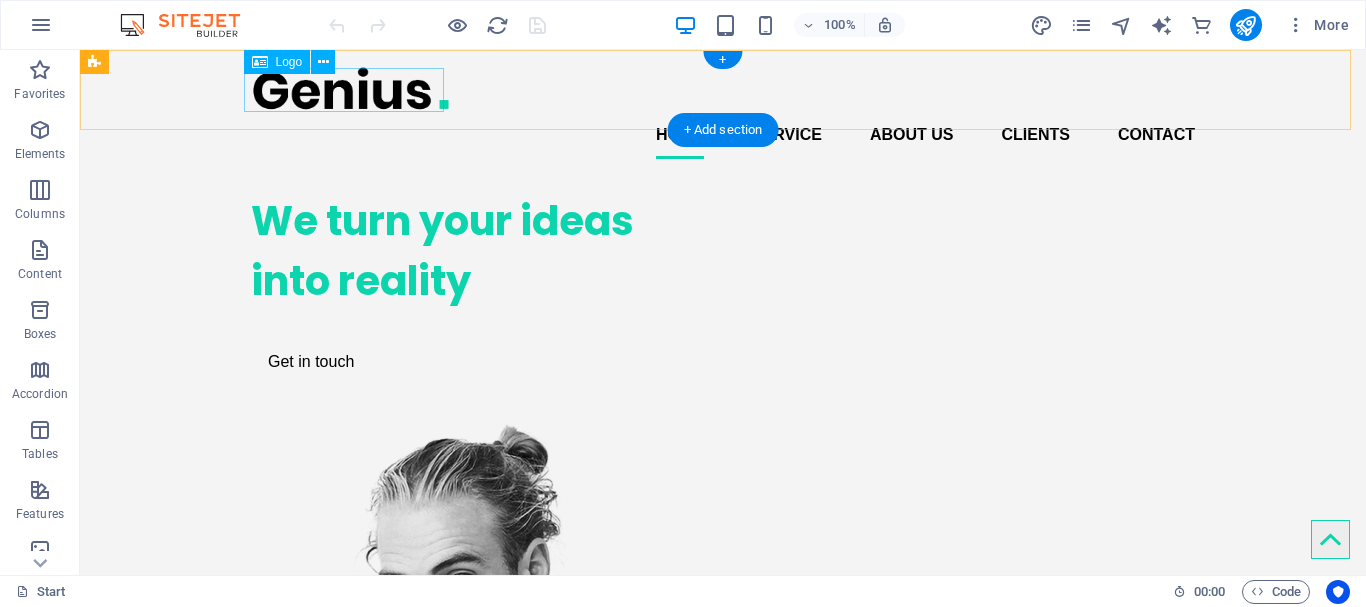 click at bounding box center (723, 88) 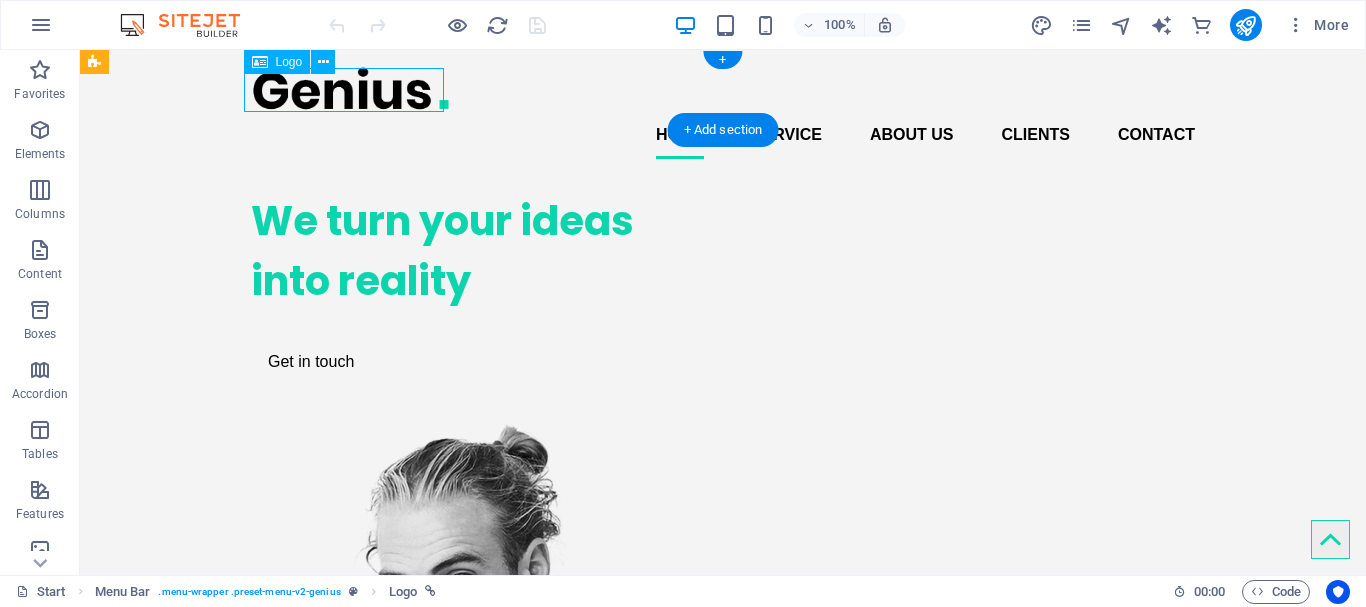 click at bounding box center (723, 88) 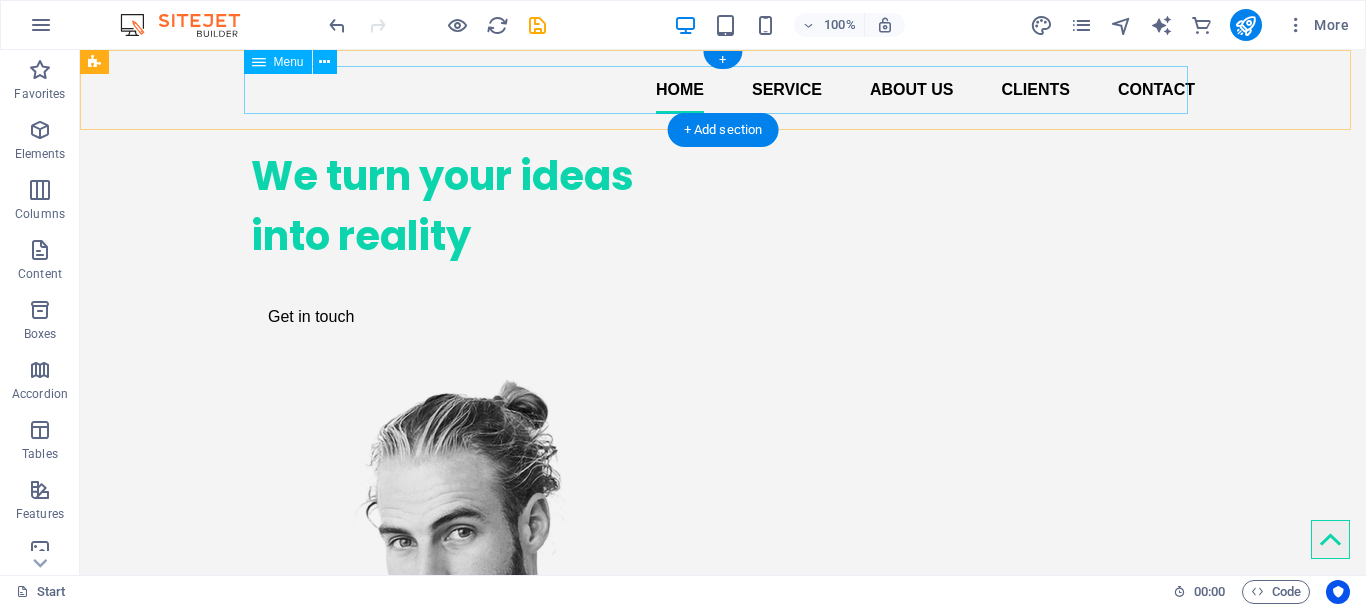 click on "Home Service About us Clients Contact" at bounding box center (723, 90) 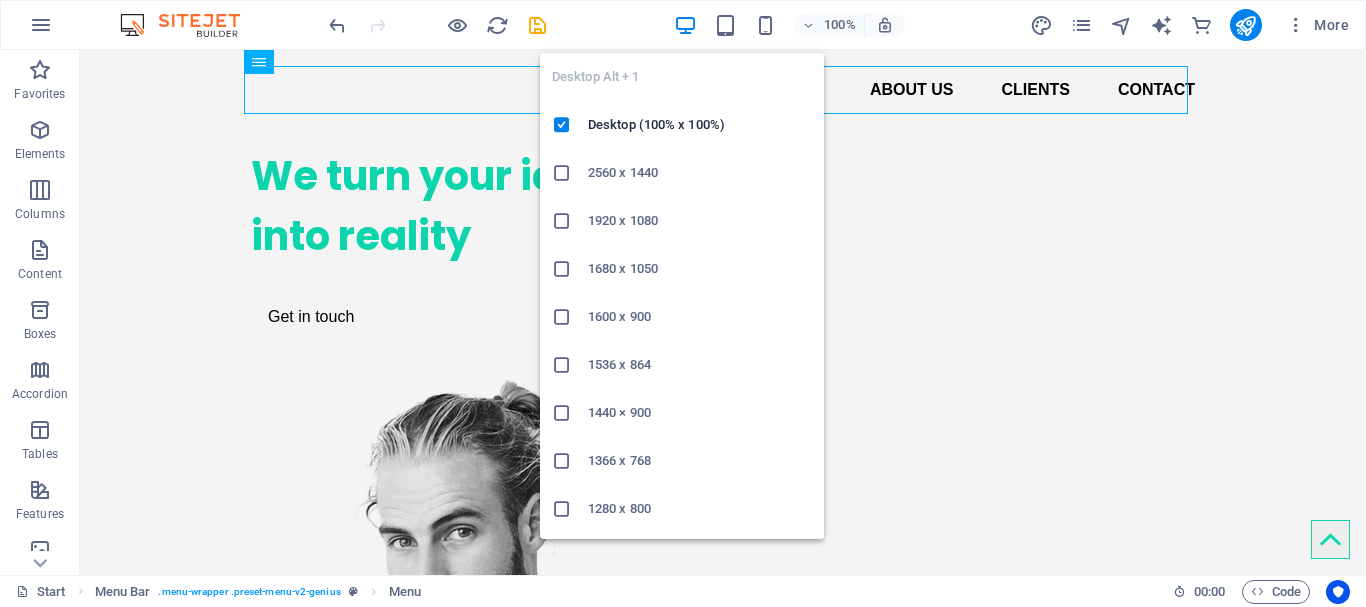 click on "2560 x 1440" at bounding box center (700, 173) 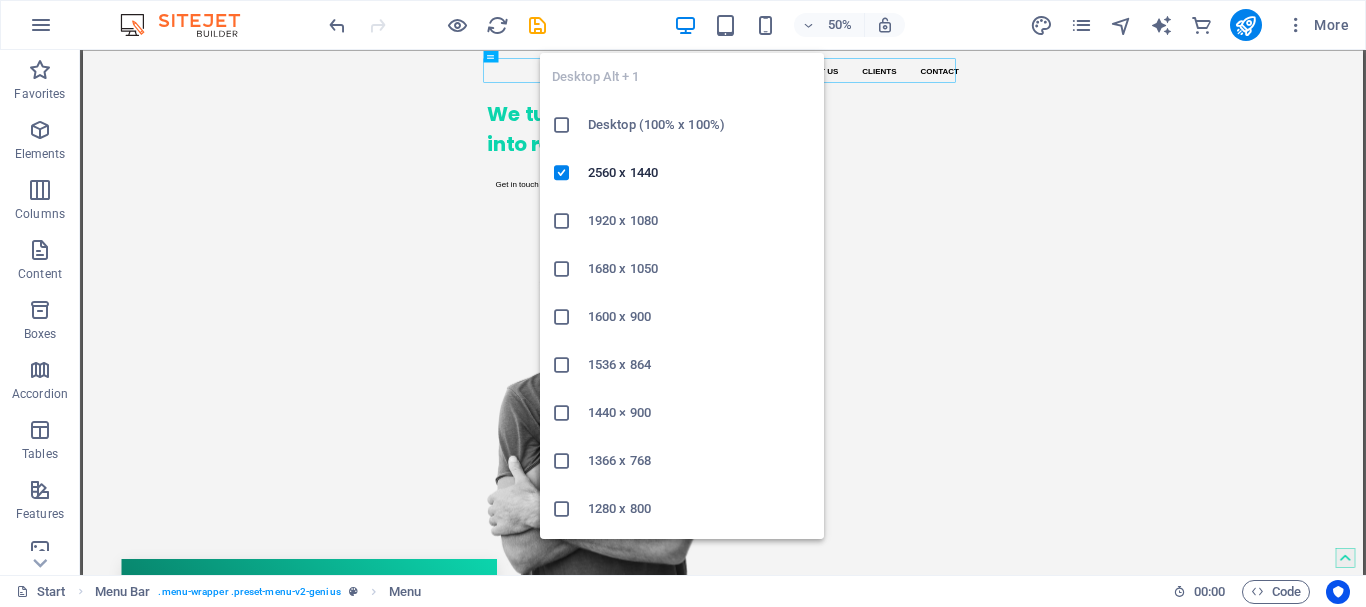 click at bounding box center [685, 25] 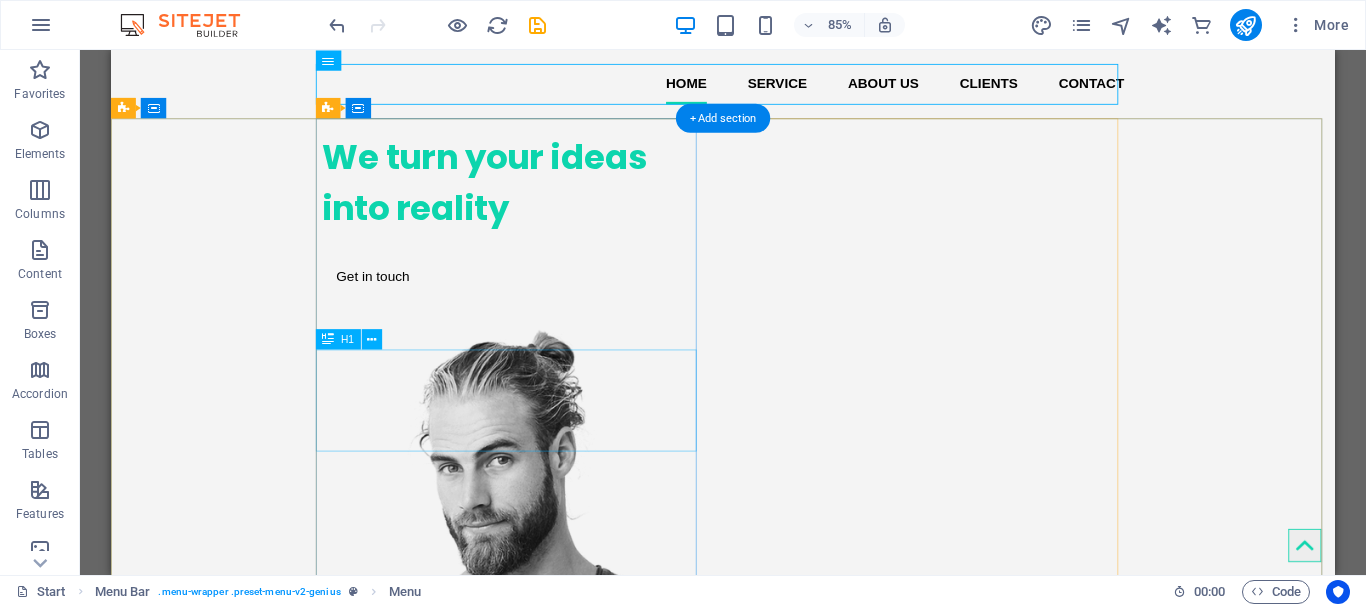 click on "We turn your ideas into reality" at bounding box center [583, 206] 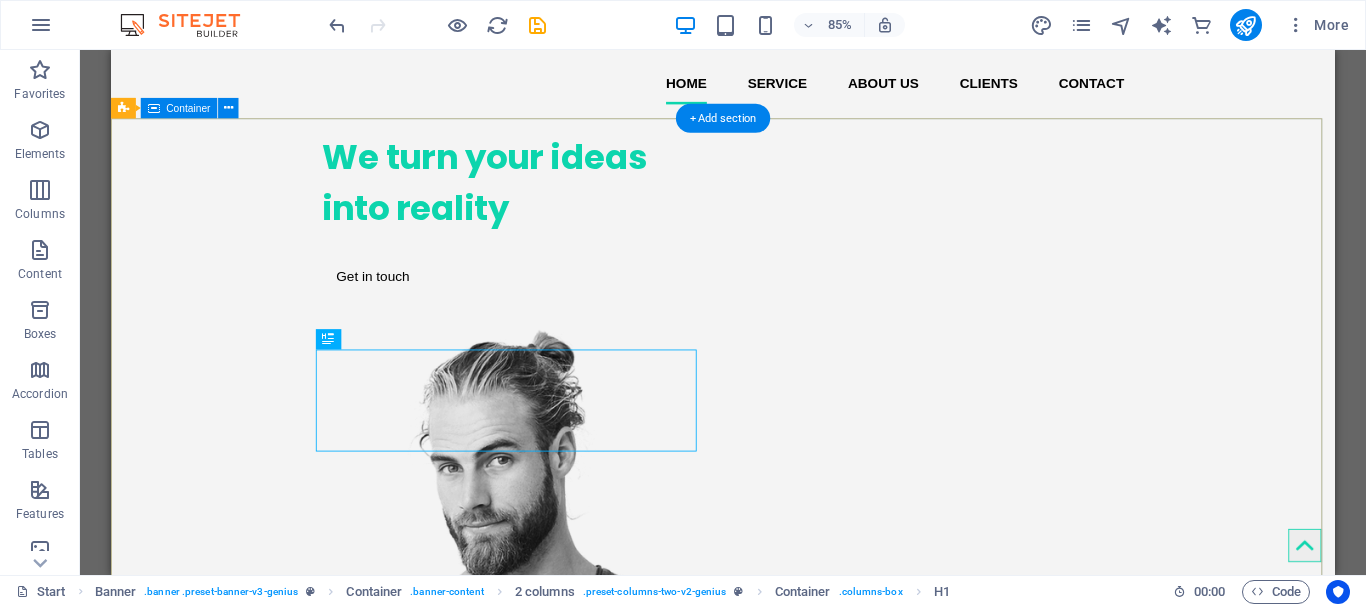 click on "We turn your ideas into reality  Get in touch" at bounding box center [831, 634] 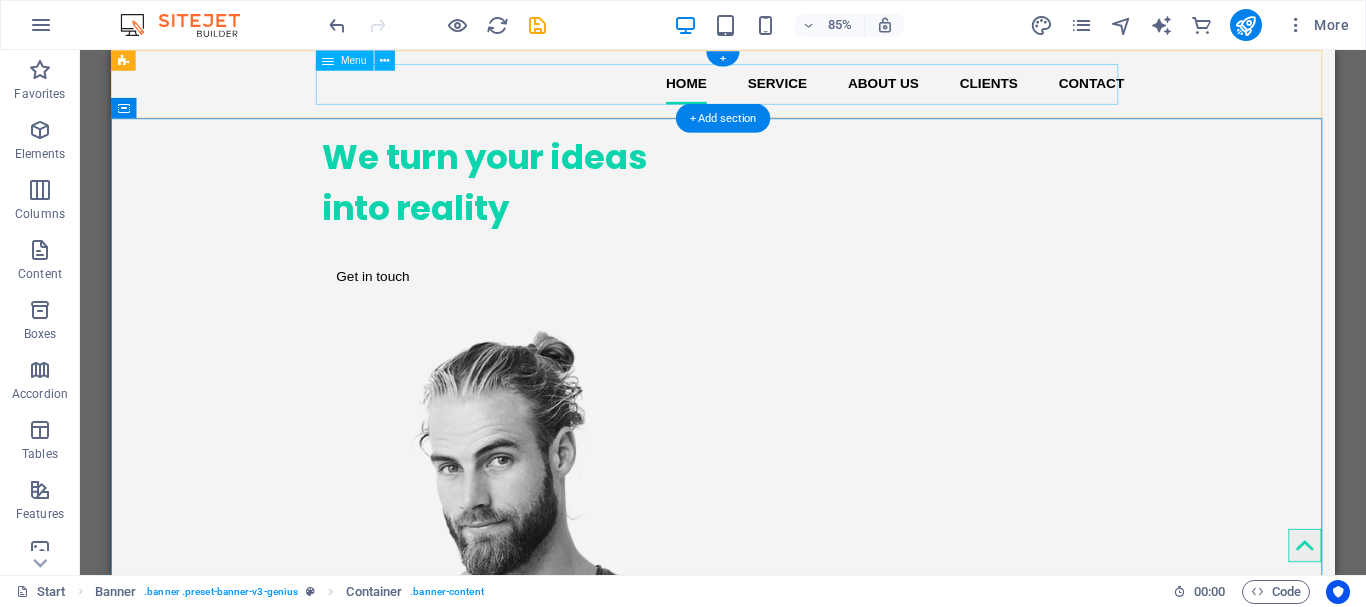click on "Home Service About us Clients Contact" at bounding box center (831, 90) 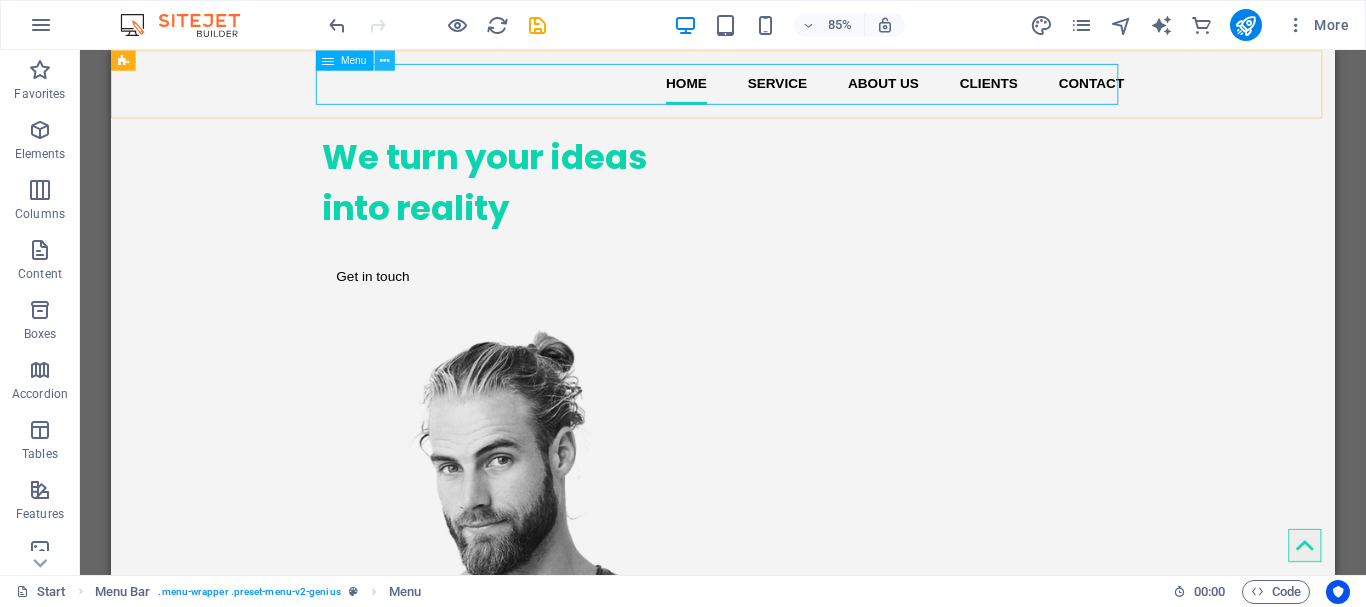 click at bounding box center (384, 60) 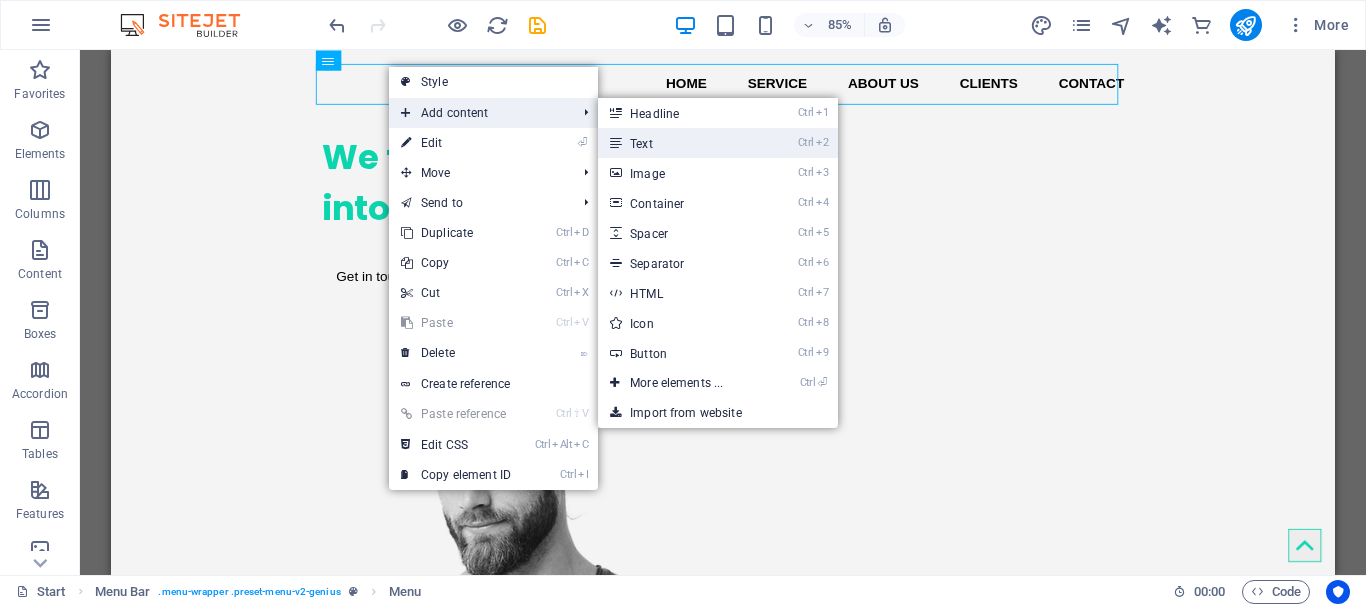 click on "Ctrl 2  Text" at bounding box center [680, 143] 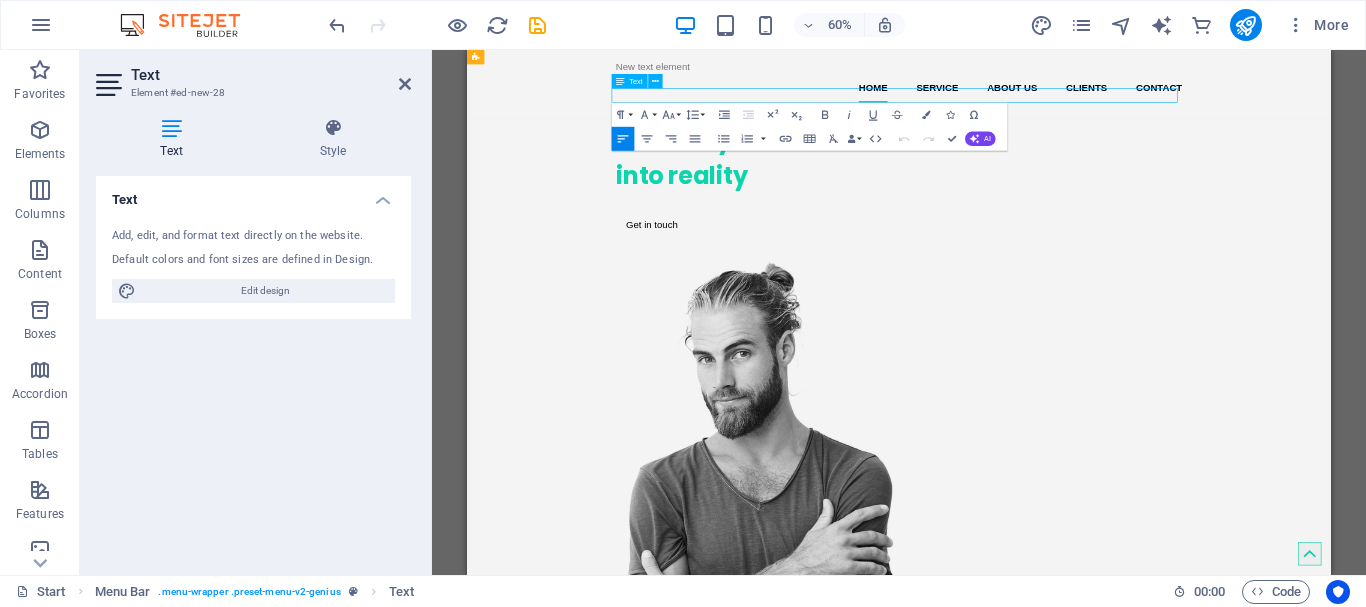 drag, startPoint x: 1106, startPoint y: 126, endPoint x: 820, endPoint y: 98, distance: 287.36737 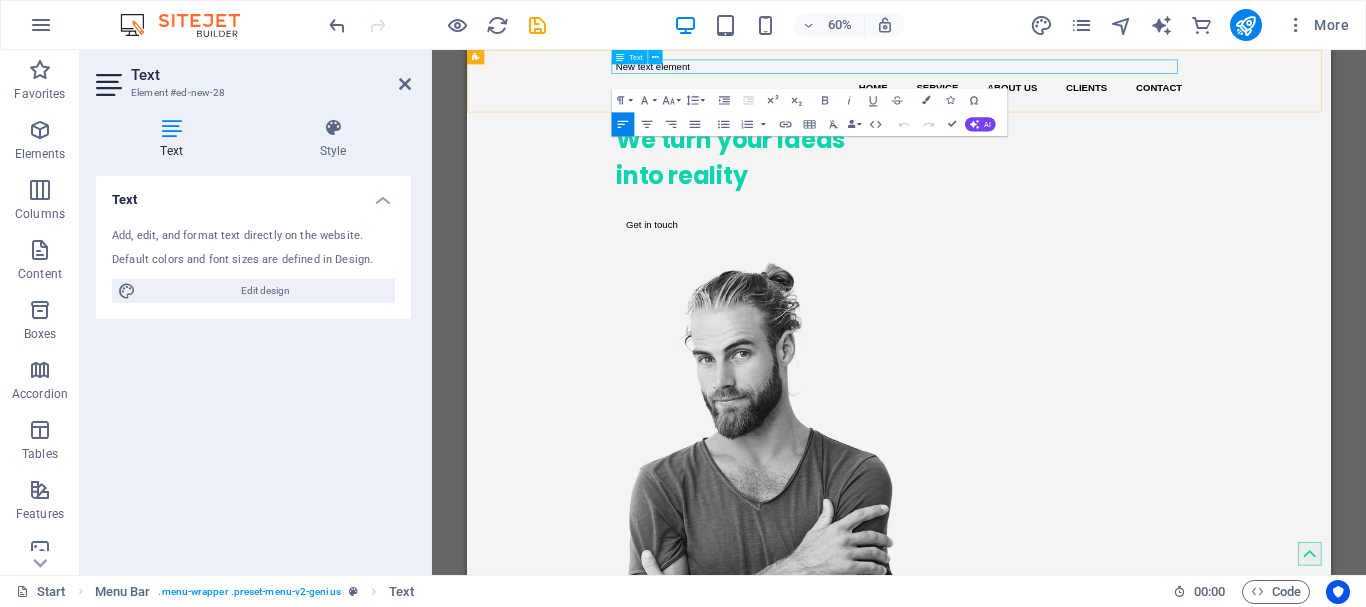 click on "New text element" at bounding box center (1187, 78) 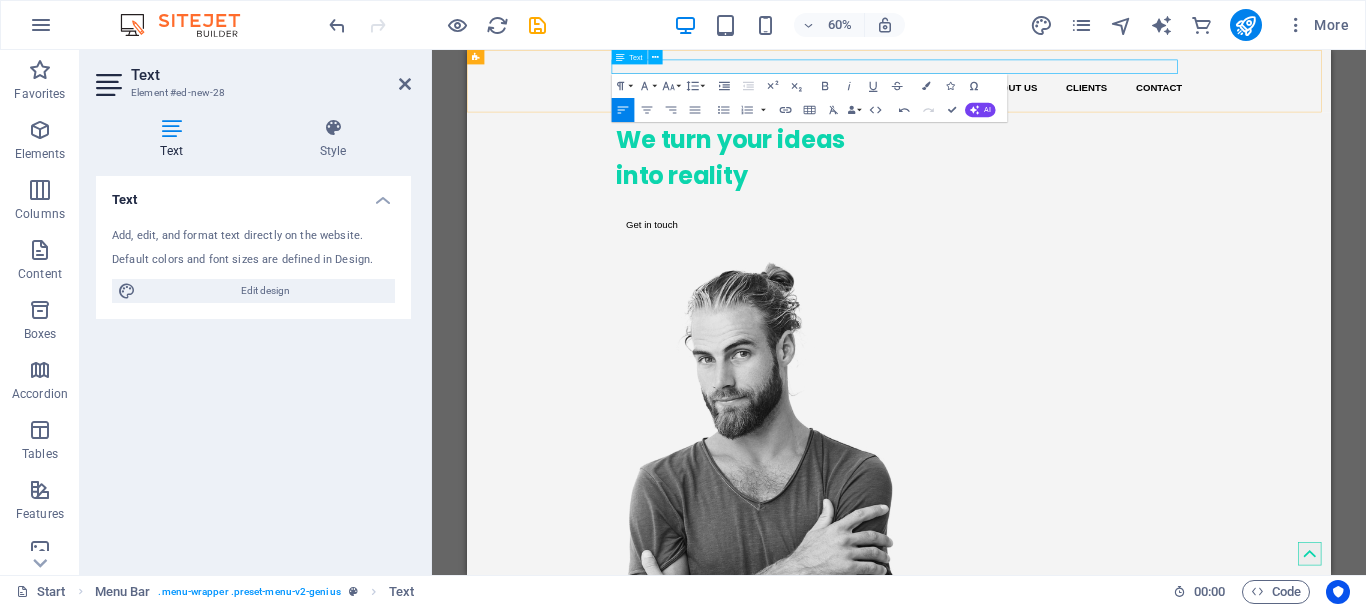 type 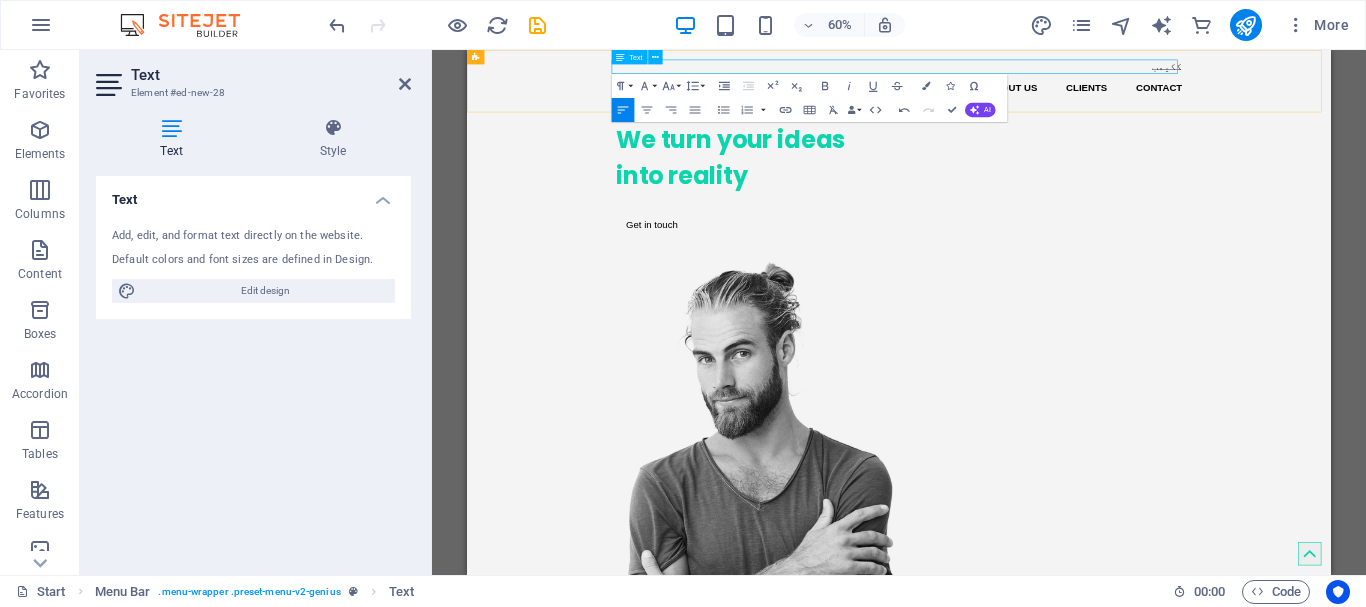 click on "ککیمب" at bounding box center (1187, 78) 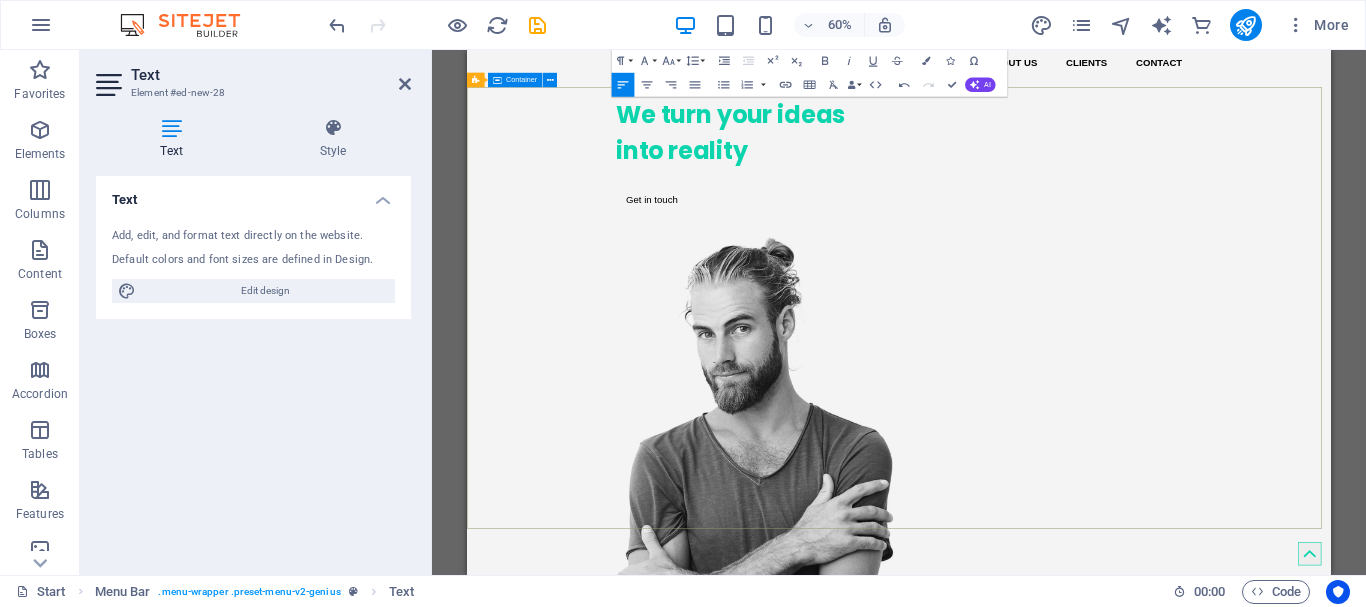 scroll, scrollTop: 38, scrollLeft: 0, axis: vertical 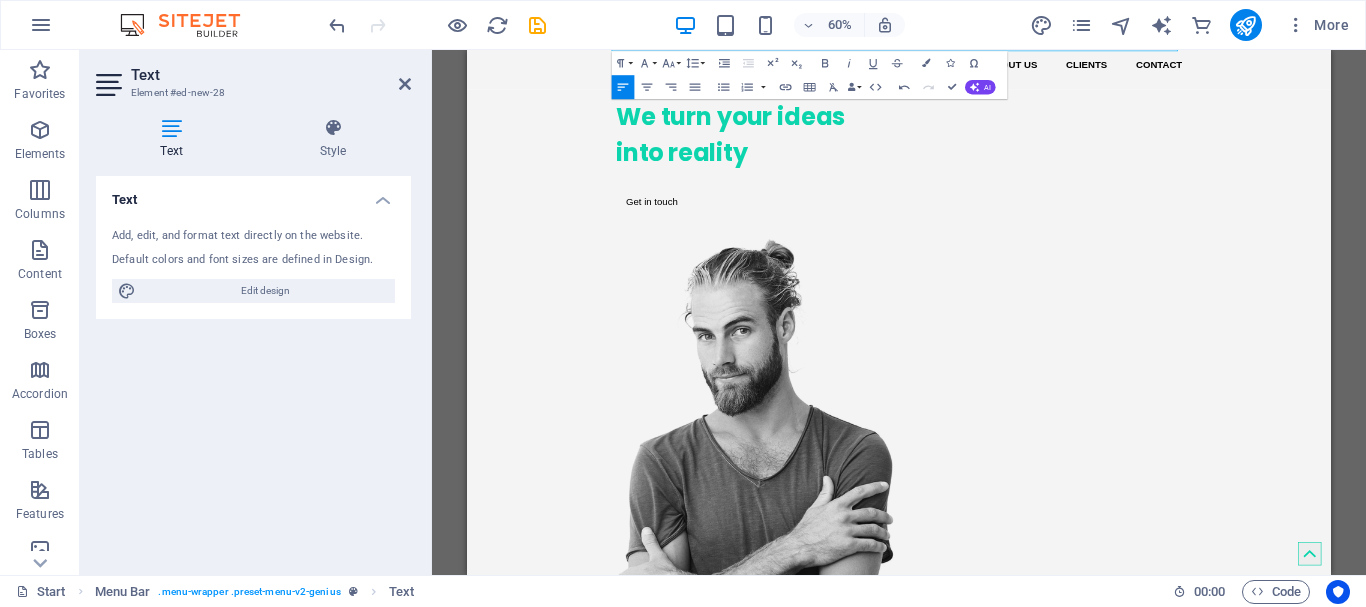 click on "H1   Banner   Banner   Container   2 columns   2 columns   Container   Container   Image   Banner   Container   Container   Boxes   2 columns   Gallery   Gallery   Container   Counter   2 columns   Container   Container   Container   Footer Skadi   Container   Logo   Spacer   Social Media Icons   Placeholder   Container   Container   Text   Container   Container   H3   Menu Bar   Menu   Container   HTML   Container   Container   Progress bar   Container   Container   Text   Container   Container   HTML   Container   Text   Container   Container   H2   Container   Preset   Container   Preset   Container   Text   Spacer   Button   Checkbox   Horizontal Form   Form   Captcha   H3   Cards   Container   Text   H2   H3   Image   Logos   Image   Image   Container   Cards   Container   Image   Container   H3   Text   Container   H3   Cards   Container   Container   Image   Spacer   Form button   Email   Input   Spacer   Placeholder   Preset   Container   Container   HTML   Text   Text   Container" at bounding box center (899, 312) 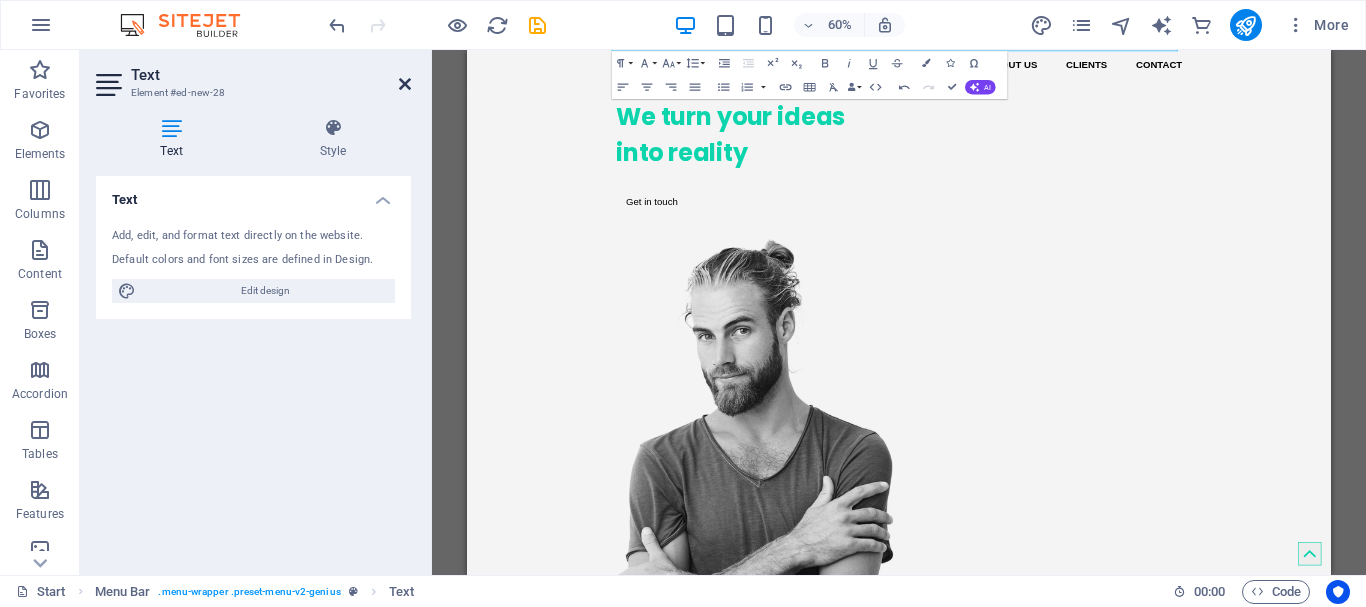 click at bounding box center [405, 84] 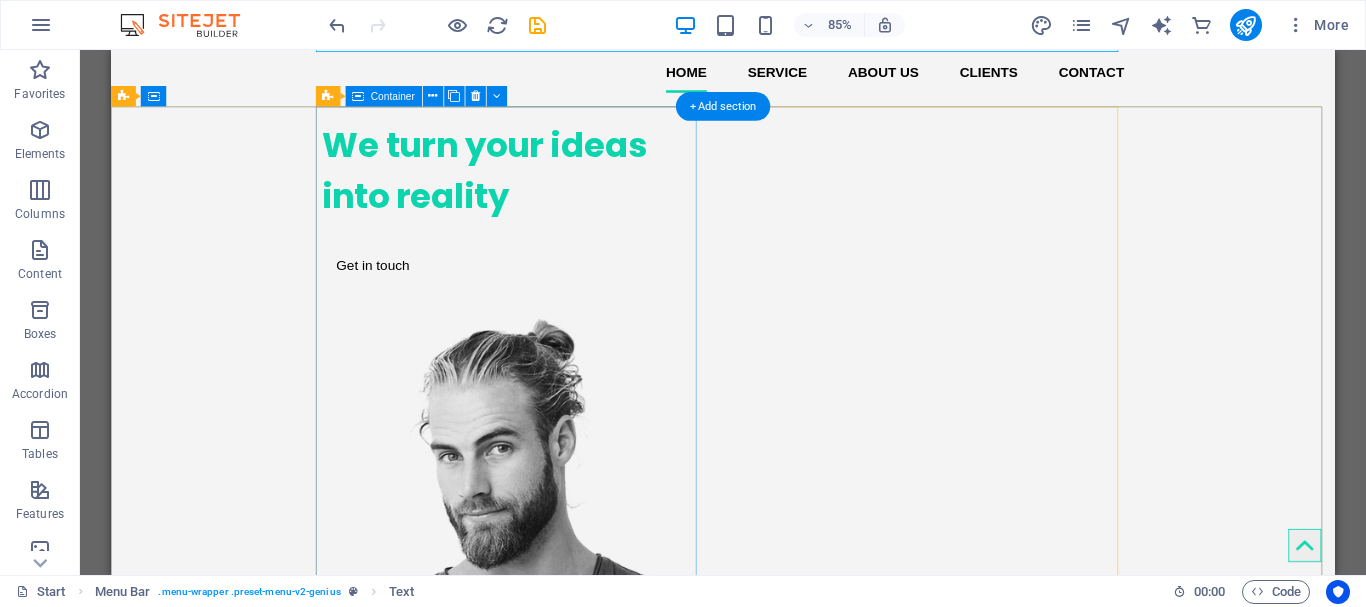 scroll, scrollTop: 0, scrollLeft: 0, axis: both 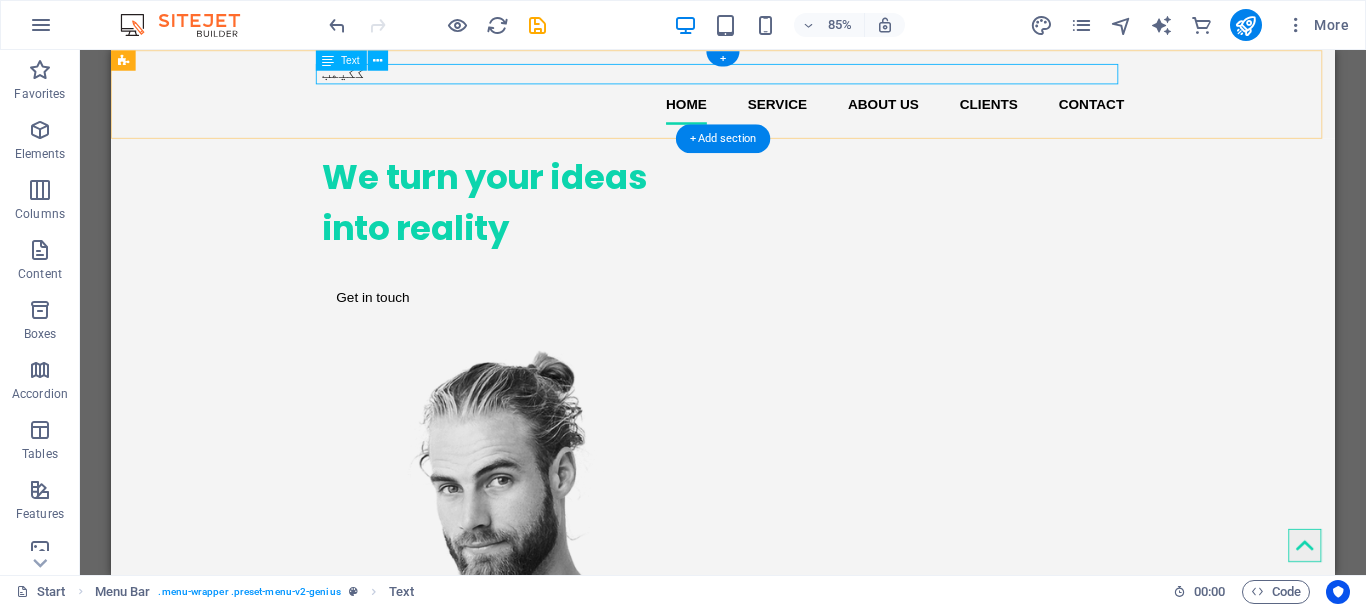 click on "ککیمب" at bounding box center (831, 78) 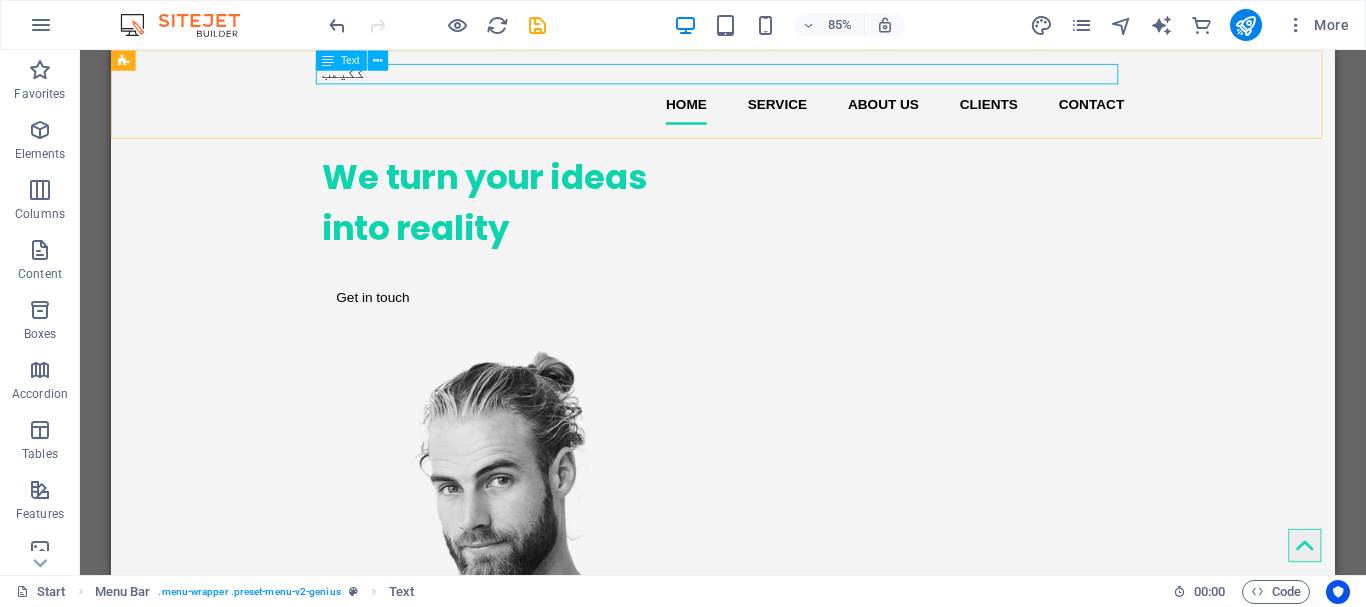 click on "Text" at bounding box center [350, 60] 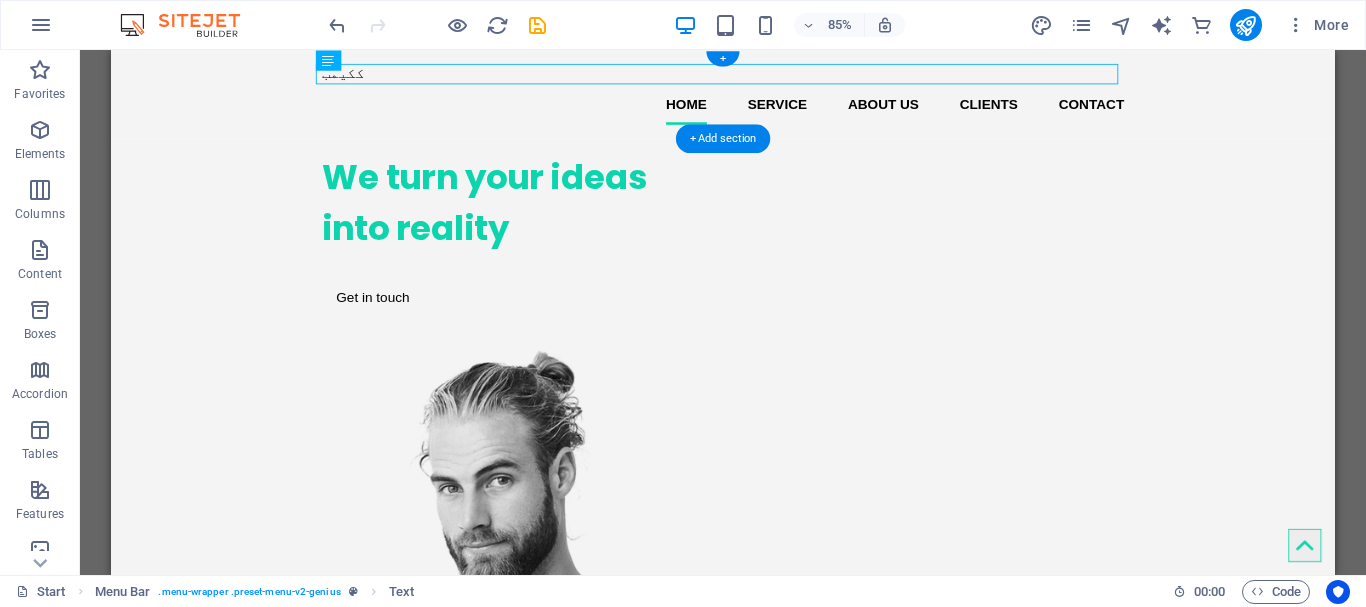drag, startPoint x: 438, startPoint y: 107, endPoint x: 534, endPoint y: 80, distance: 99.724625 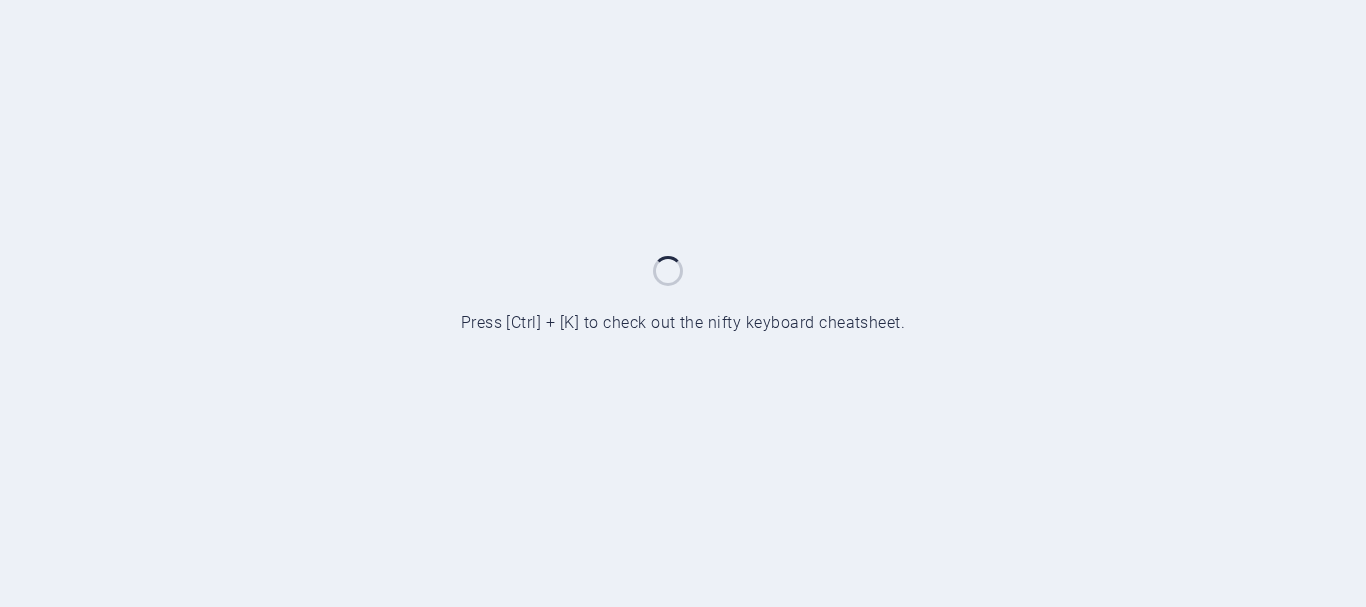 scroll, scrollTop: 0, scrollLeft: 0, axis: both 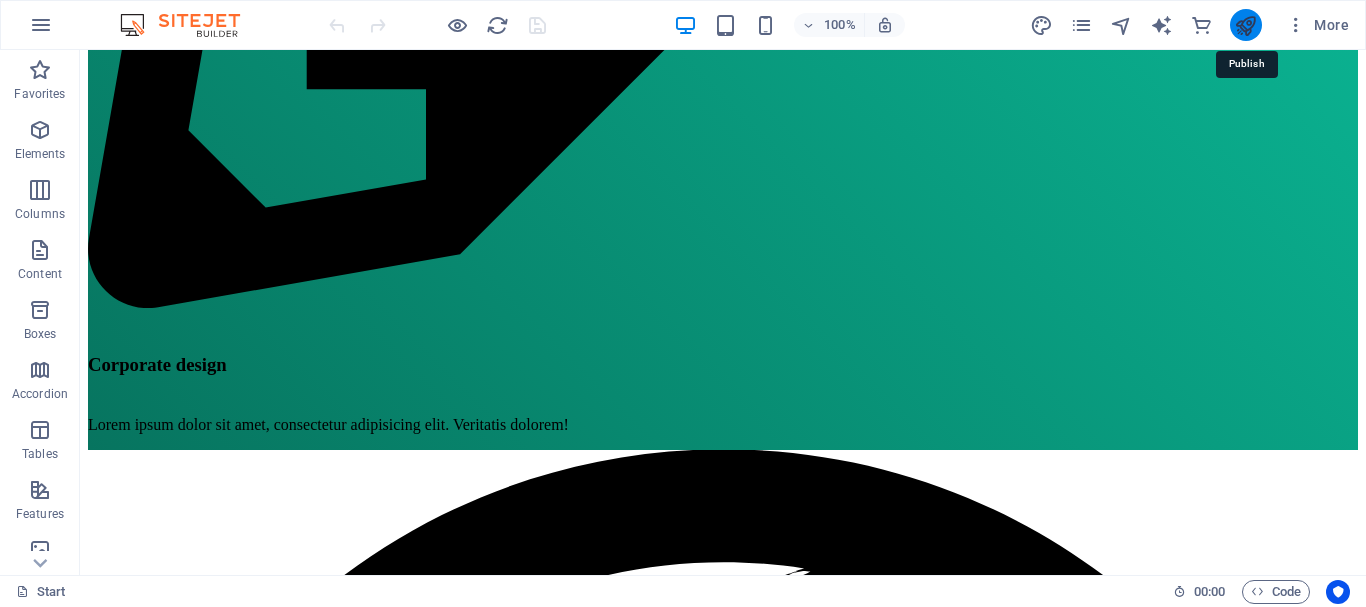 click at bounding box center [1245, 25] 